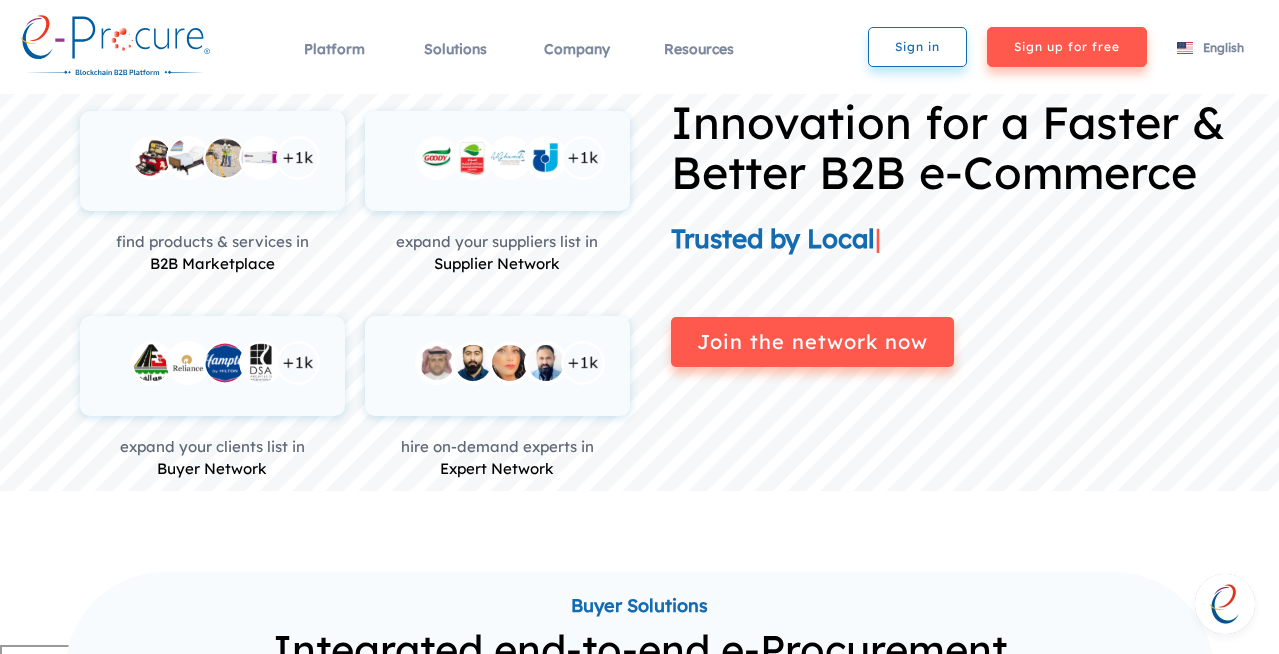 scroll, scrollTop: 0, scrollLeft: 0, axis: both 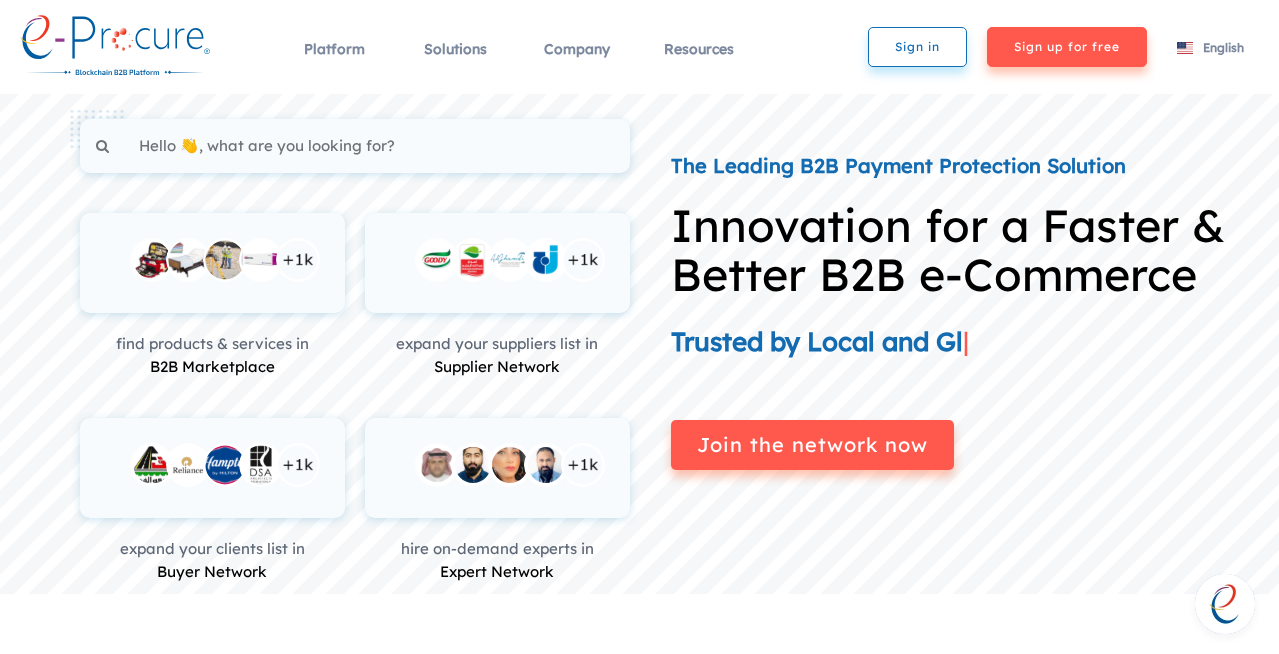 click at bounding box center [1225, 604] 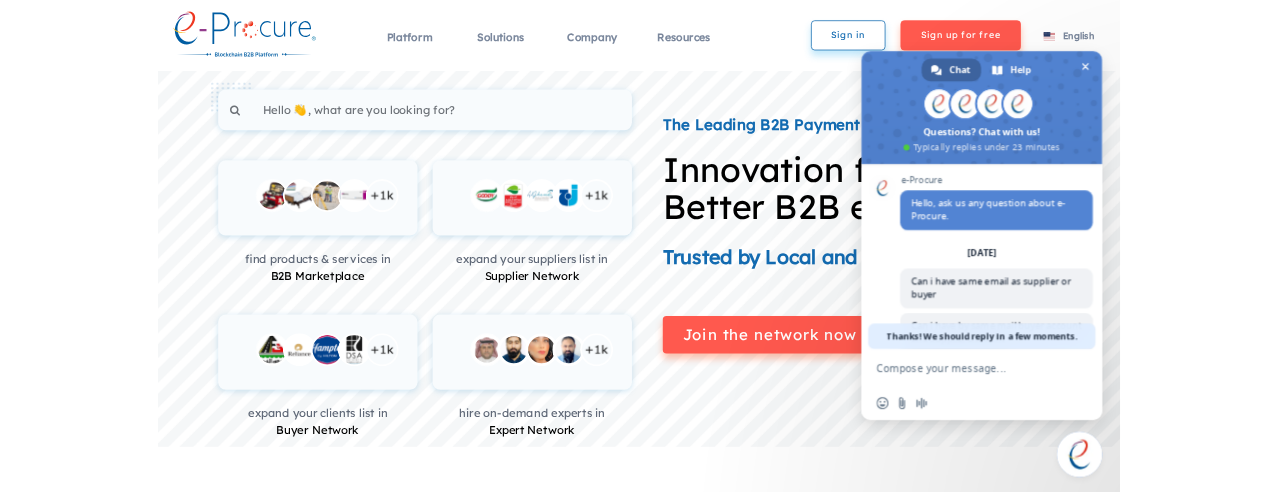 scroll, scrollTop: 83, scrollLeft: 0, axis: vertical 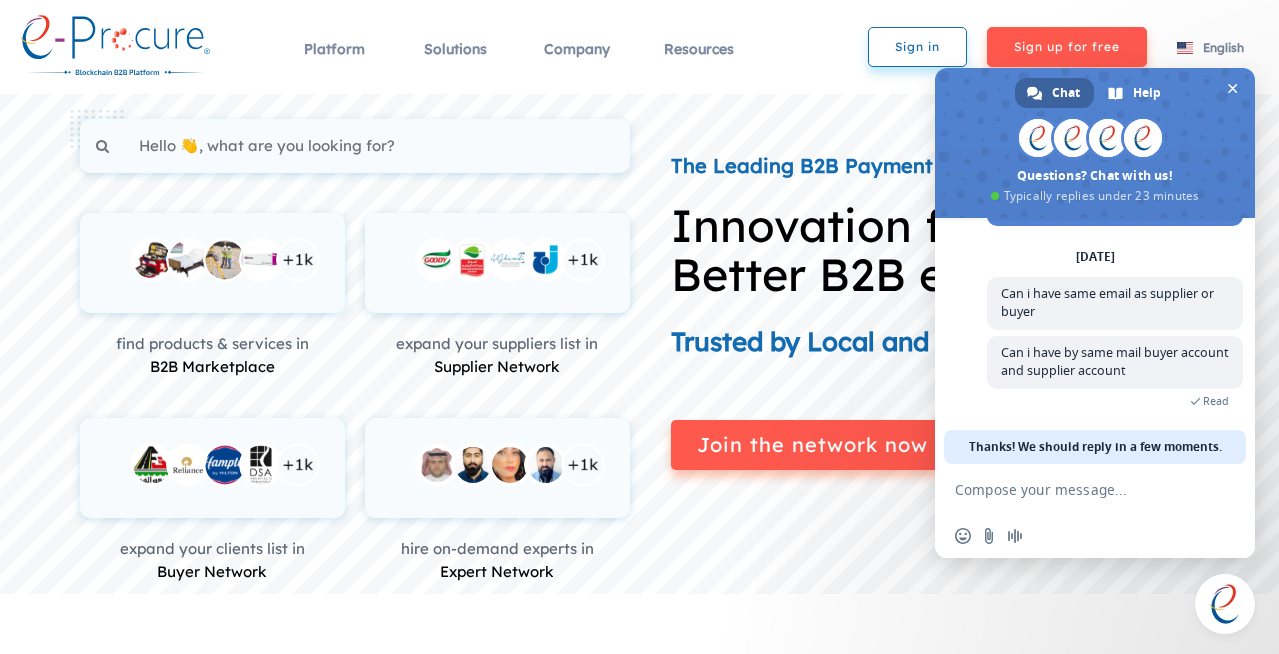 click on "Sign in" at bounding box center [917, 47] 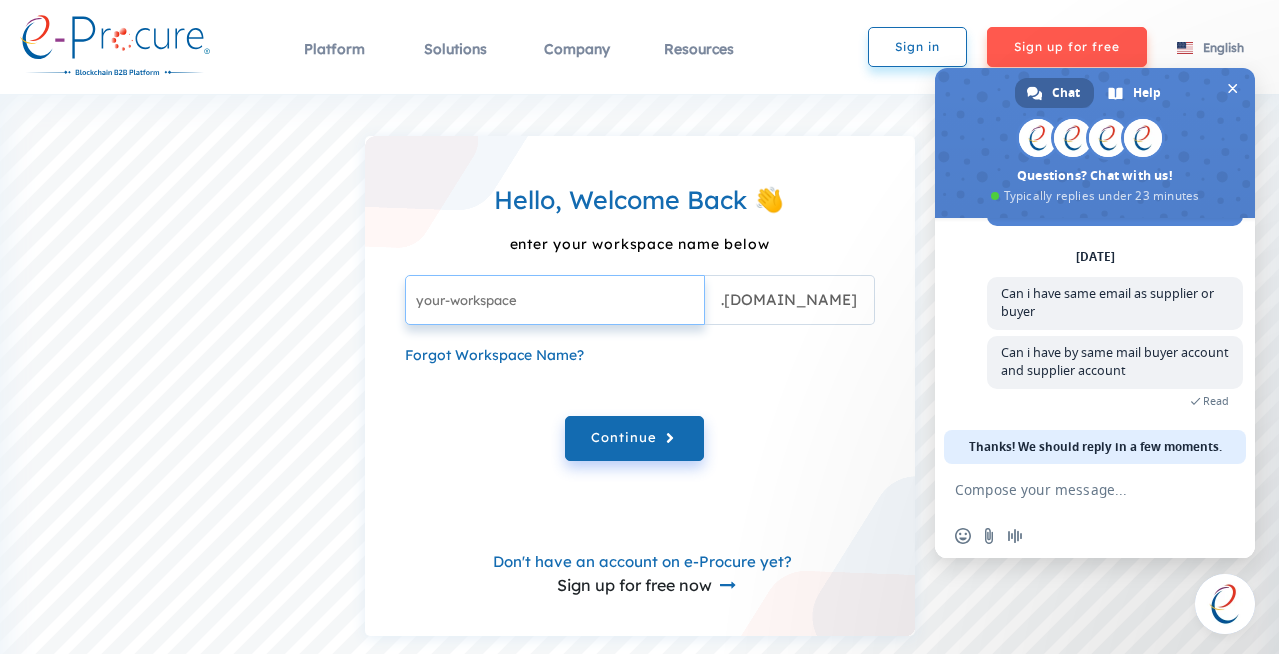 click at bounding box center (555, 300) 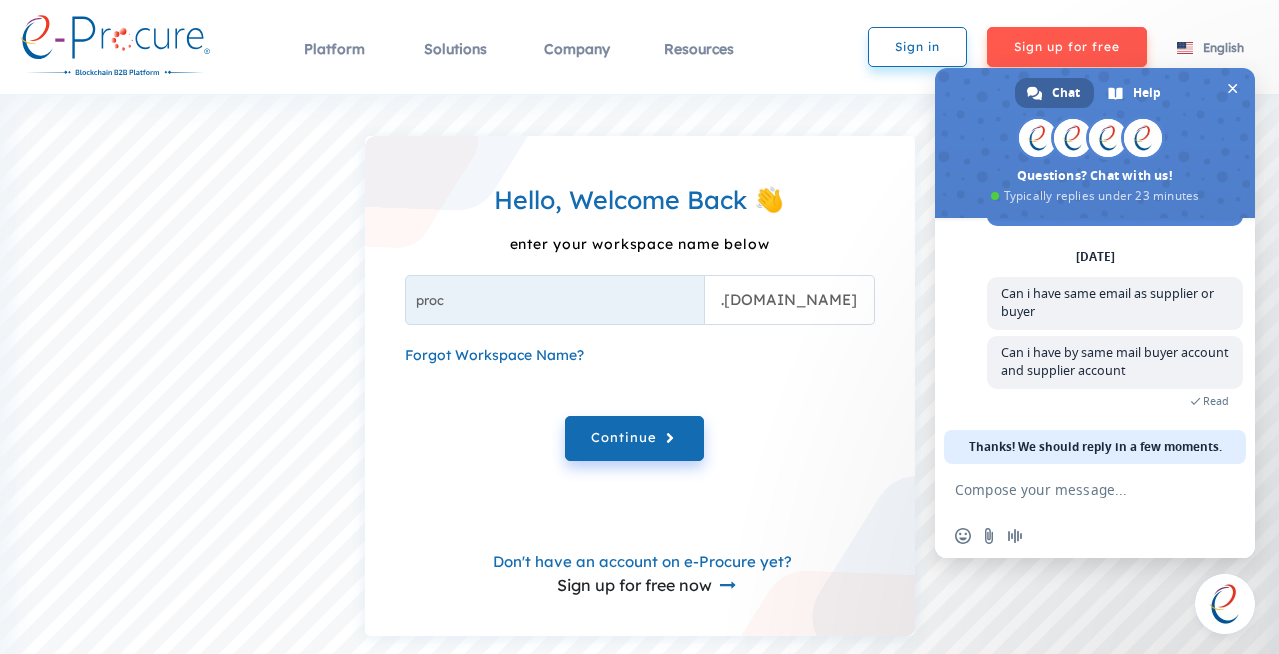 click on "proc . e-procure.net   Forgot Workspace Name?   Continue Don't have an account on e-Procure yet?   Sign up for free now" at bounding box center (640, 421) 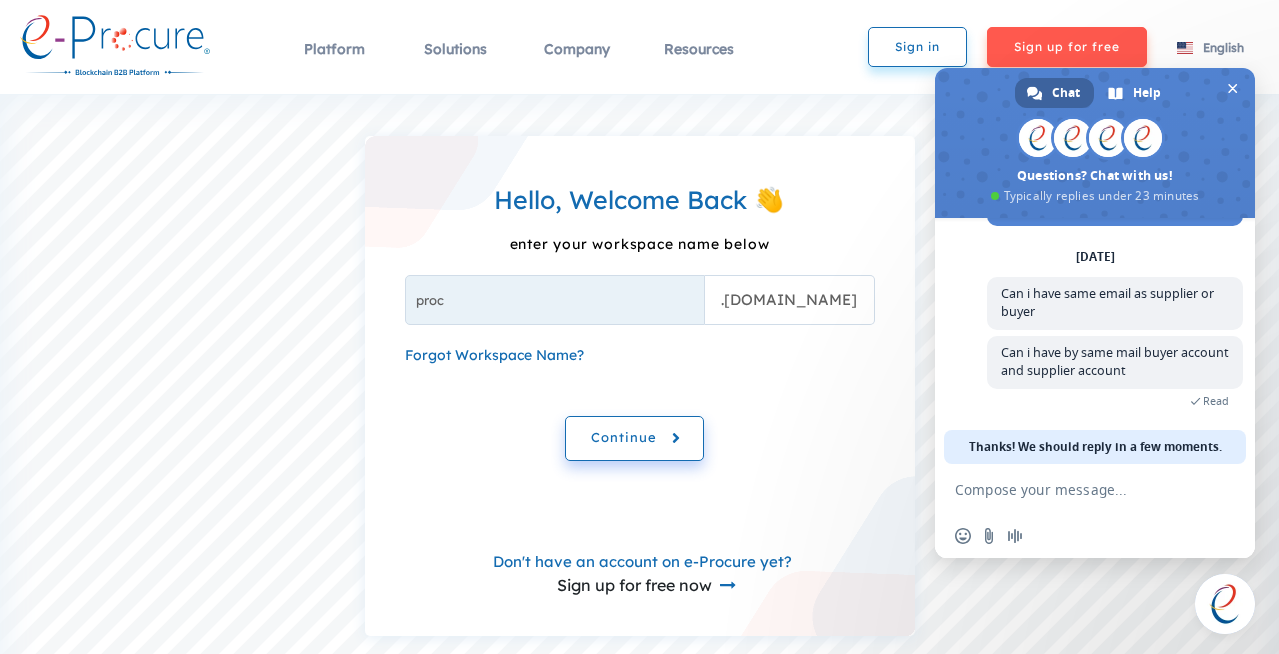 click 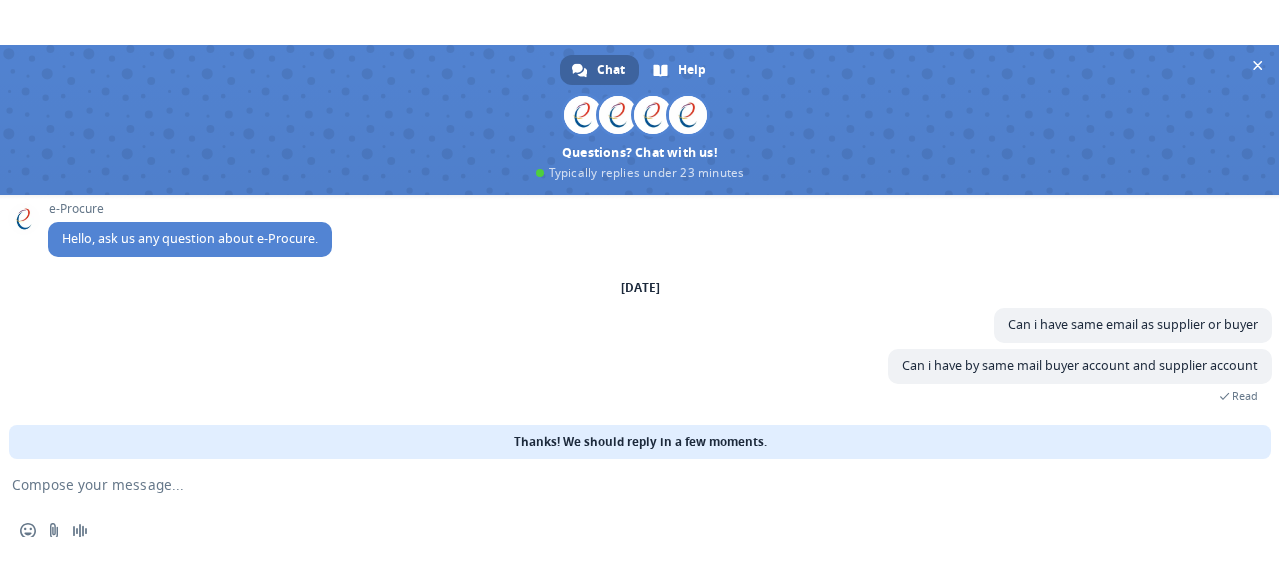 scroll, scrollTop: 0, scrollLeft: 0, axis: both 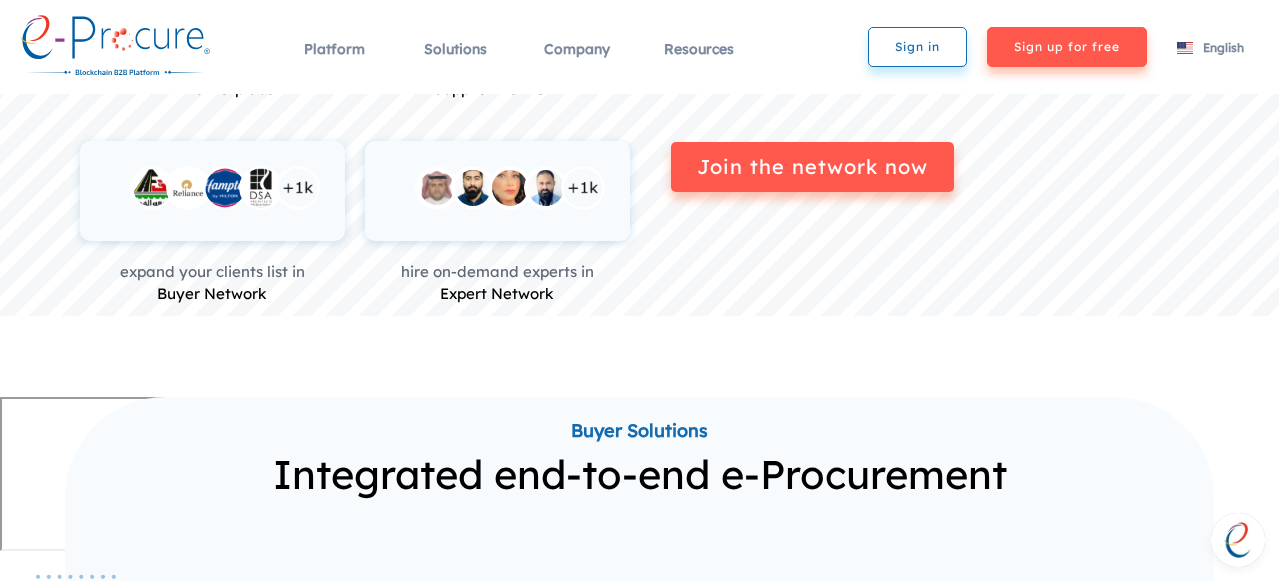 click on "Sign in" at bounding box center (917, 47) 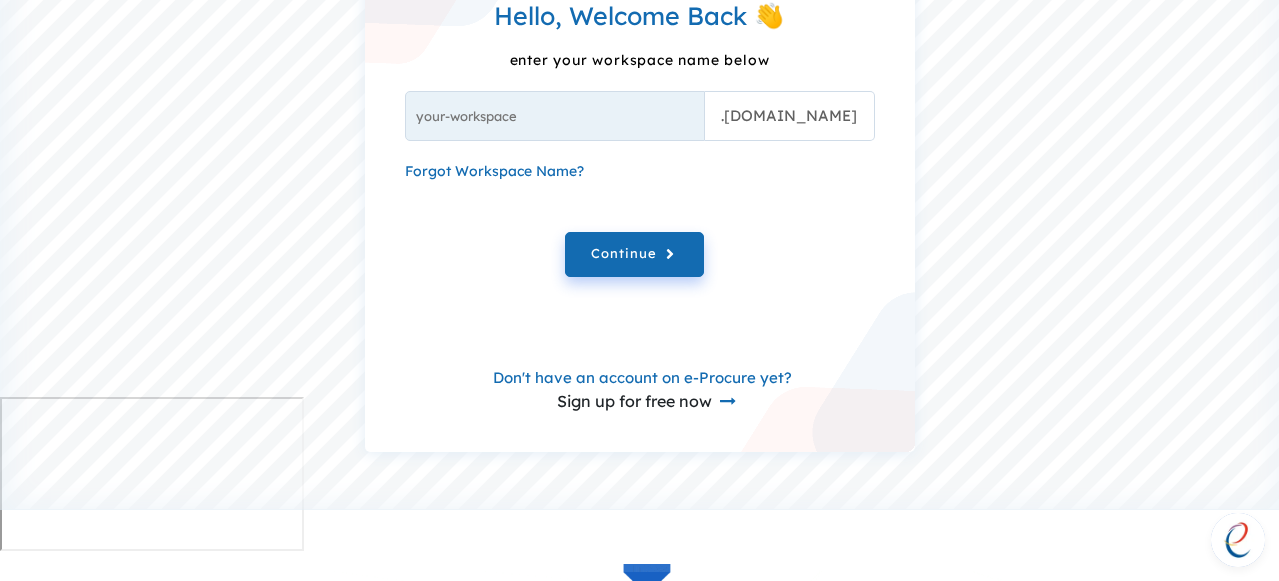 scroll, scrollTop: 0, scrollLeft: 0, axis: both 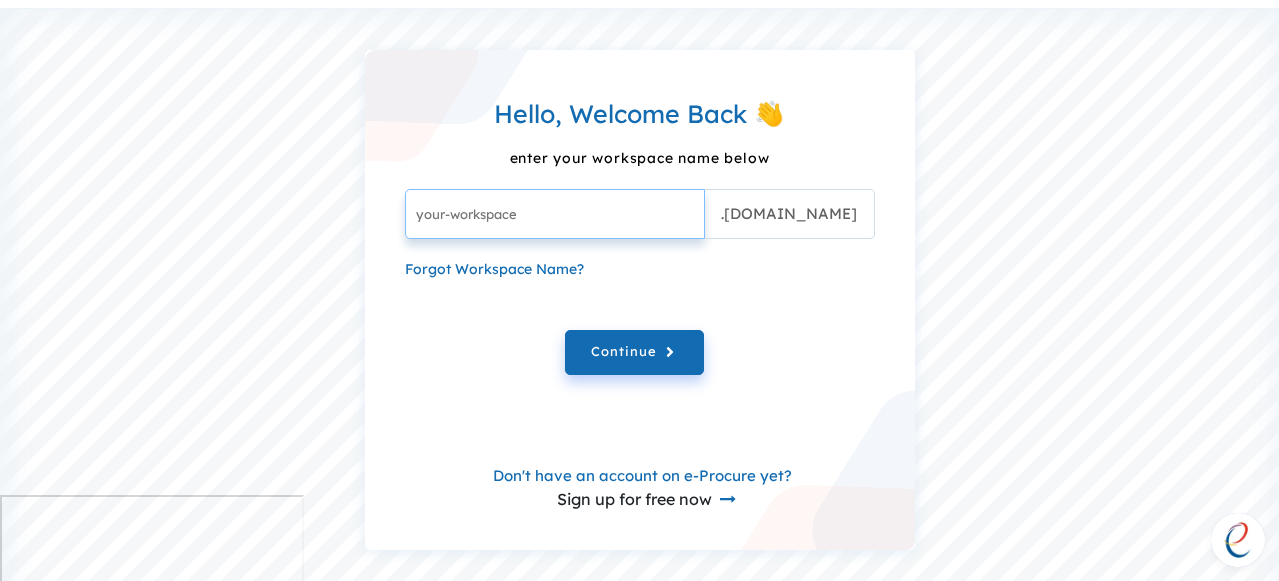 click at bounding box center [555, 214] 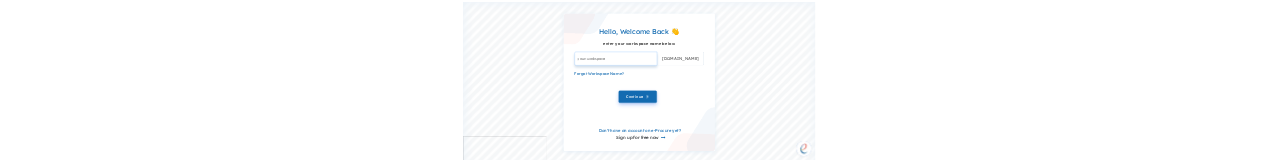 scroll, scrollTop: 100, scrollLeft: 0, axis: vertical 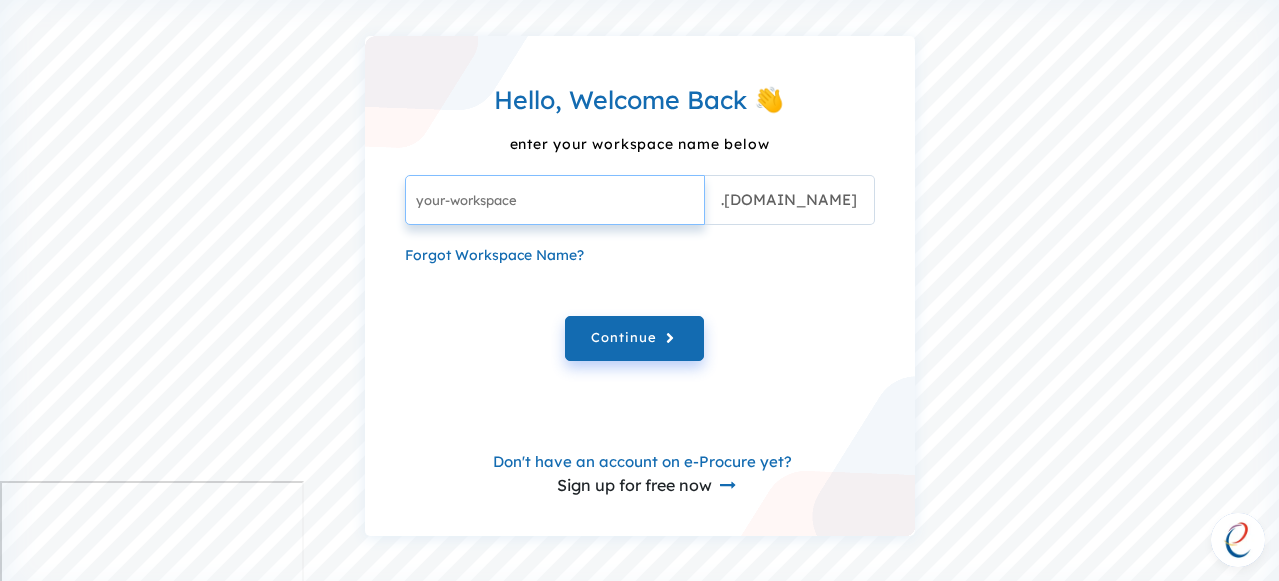type on "proc" 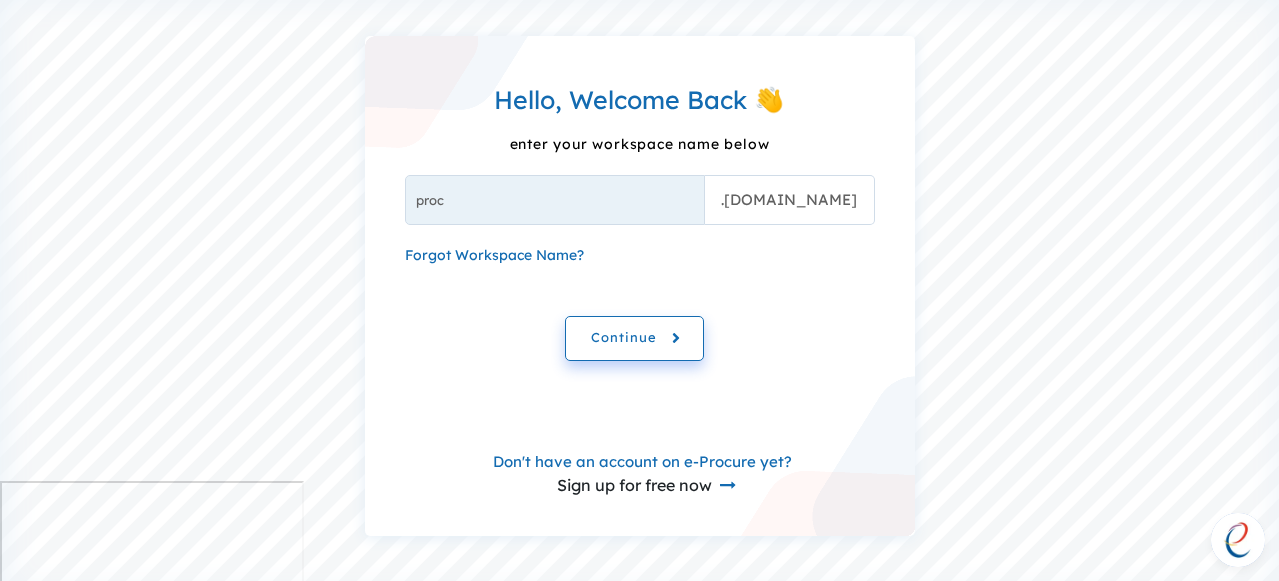 click on "Continue" at bounding box center (634, 338) 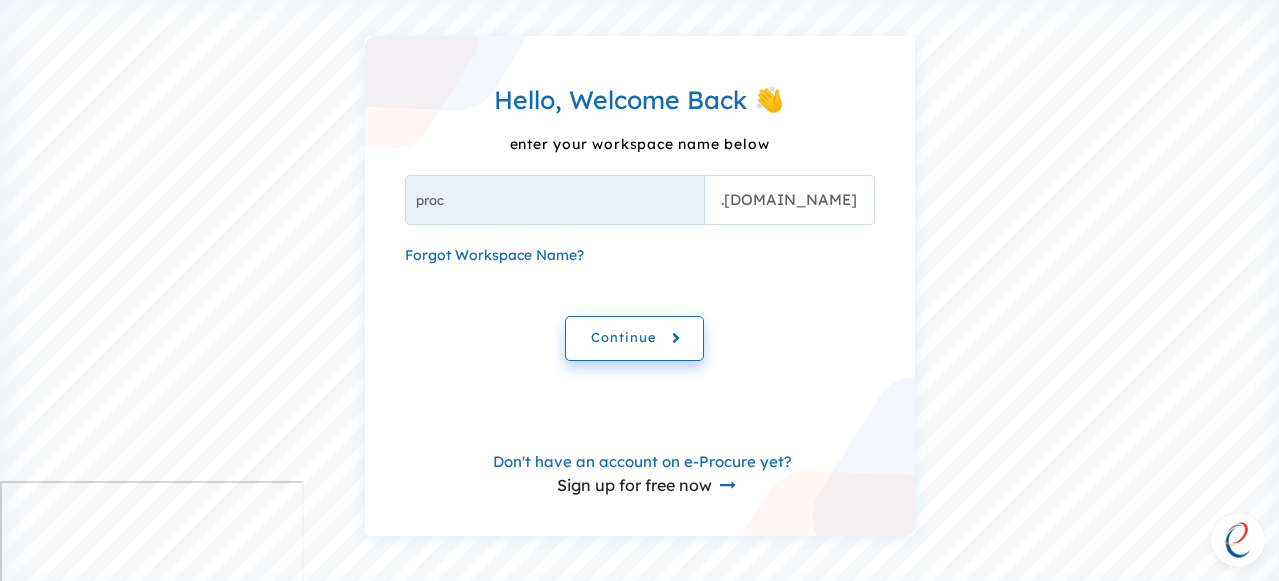 click 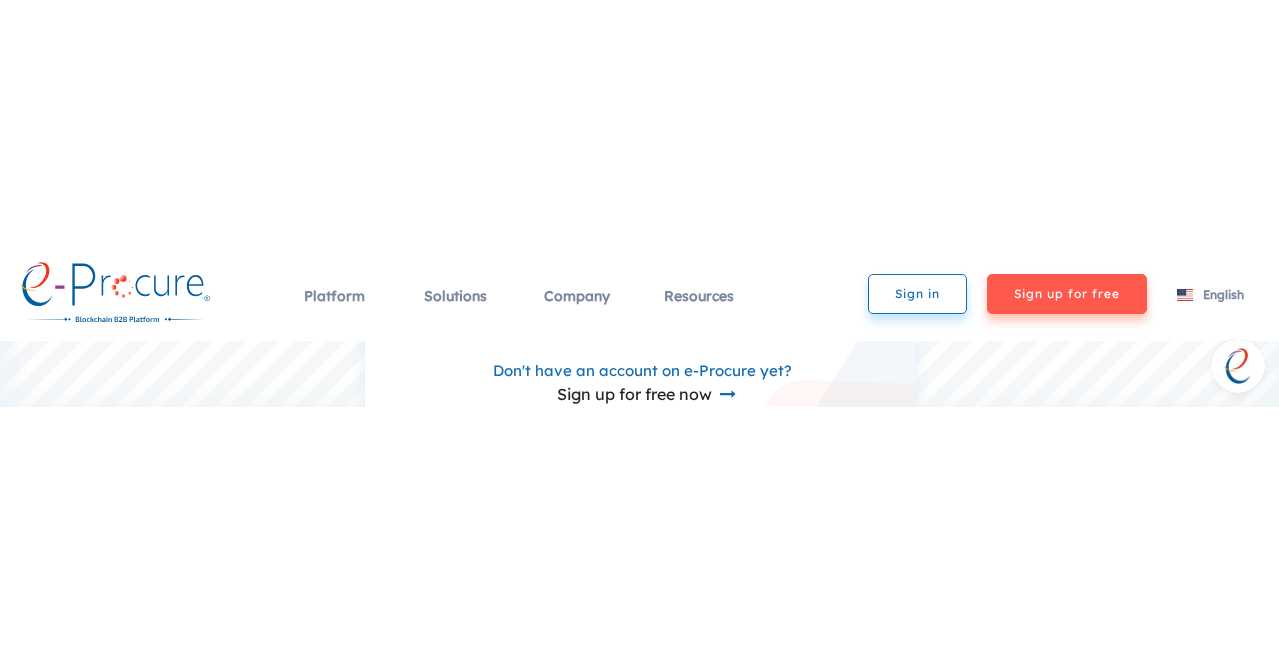 scroll, scrollTop: 303, scrollLeft: 0, axis: vertical 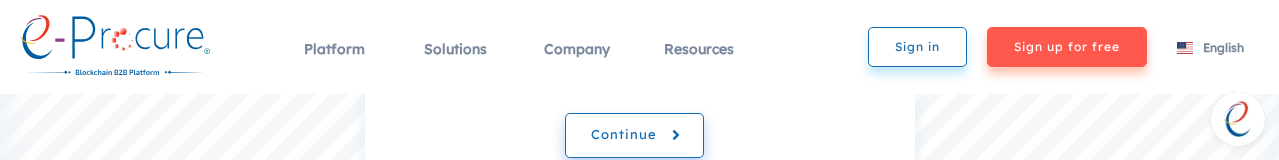 click on "Continue" at bounding box center [634, 135] 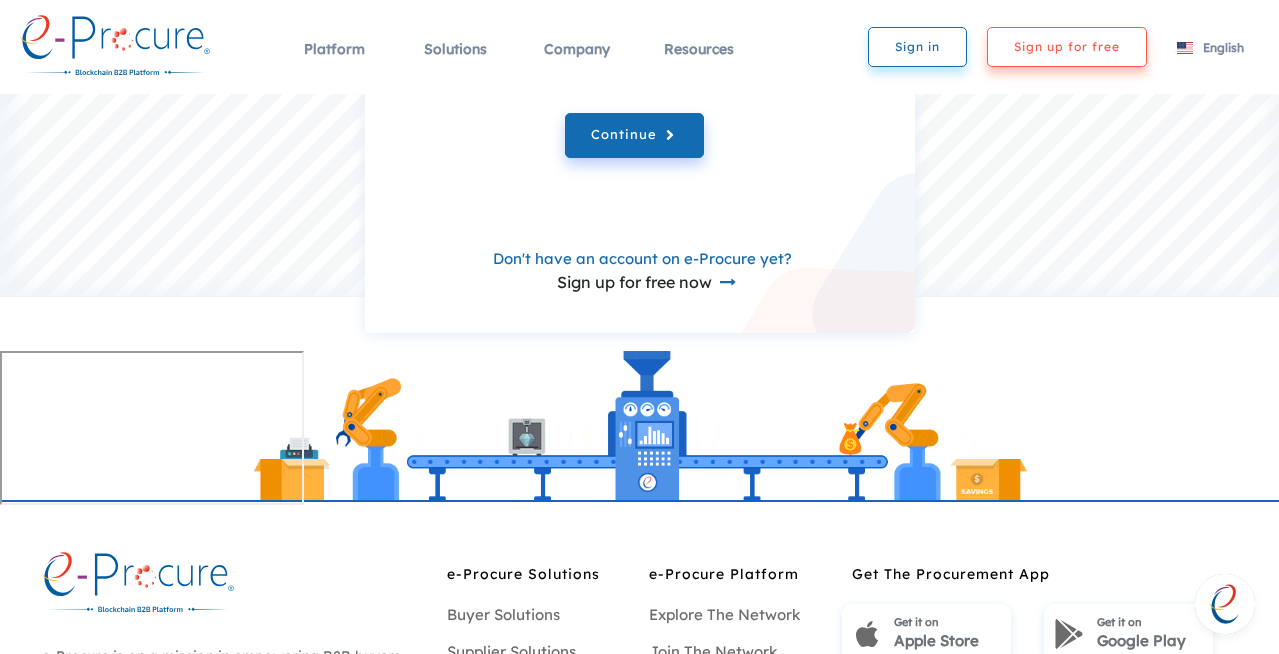click on "Sign up for free" at bounding box center (1067, 47) 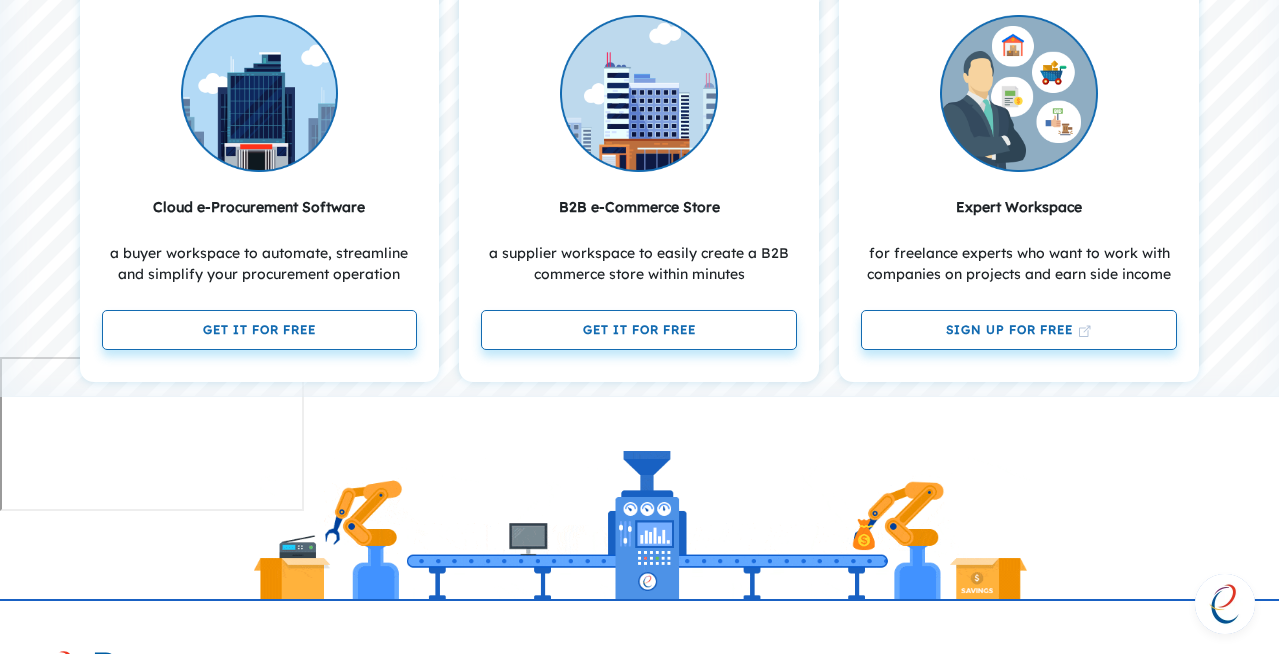 scroll, scrollTop: 310, scrollLeft: 0, axis: vertical 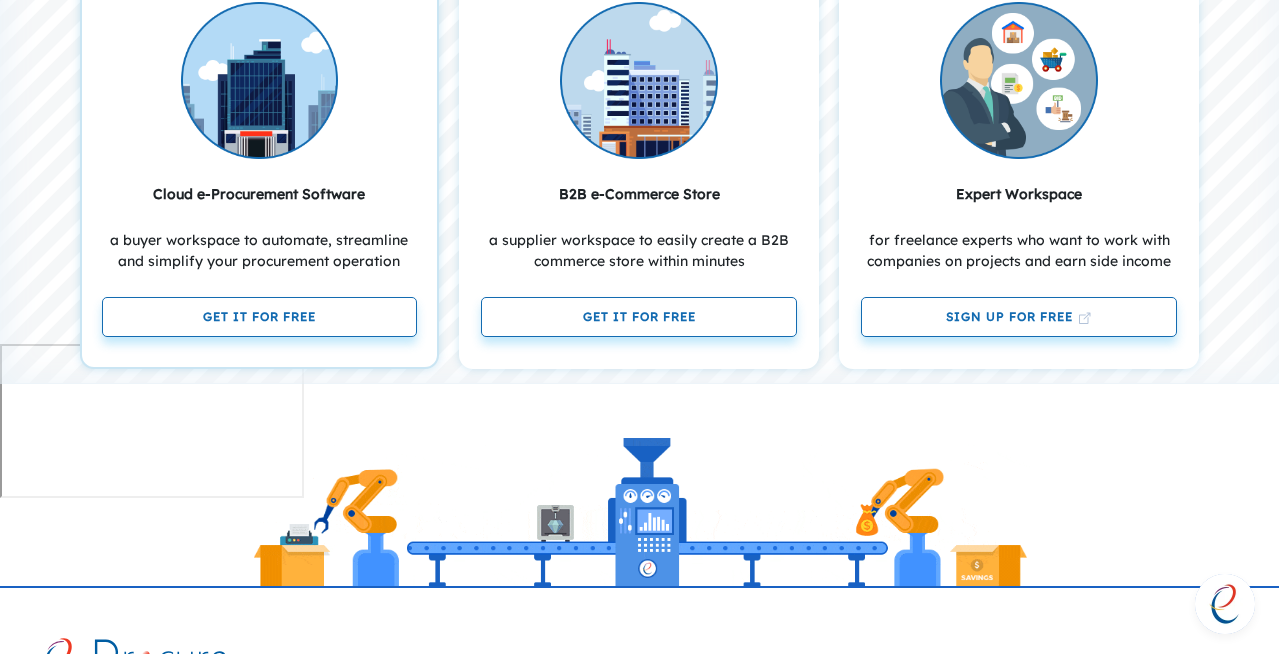 click on "Get it for free" at bounding box center (260, 317) 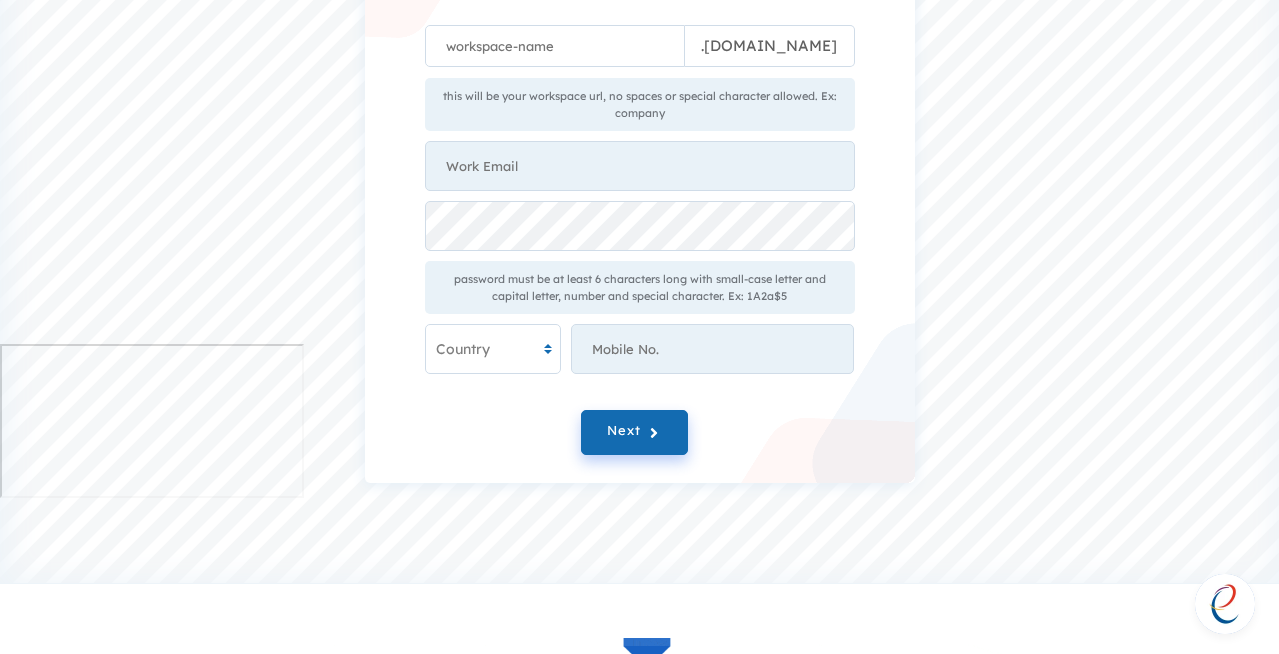 scroll, scrollTop: 0, scrollLeft: 0, axis: both 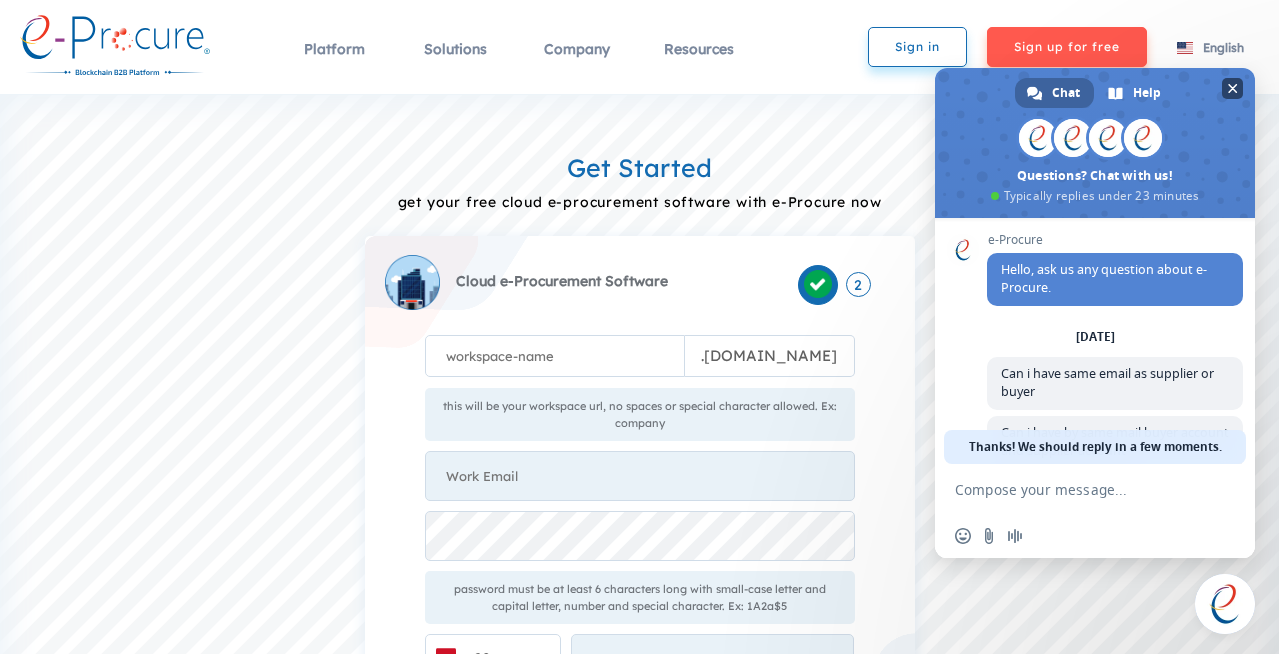 click at bounding box center [1233, 88] 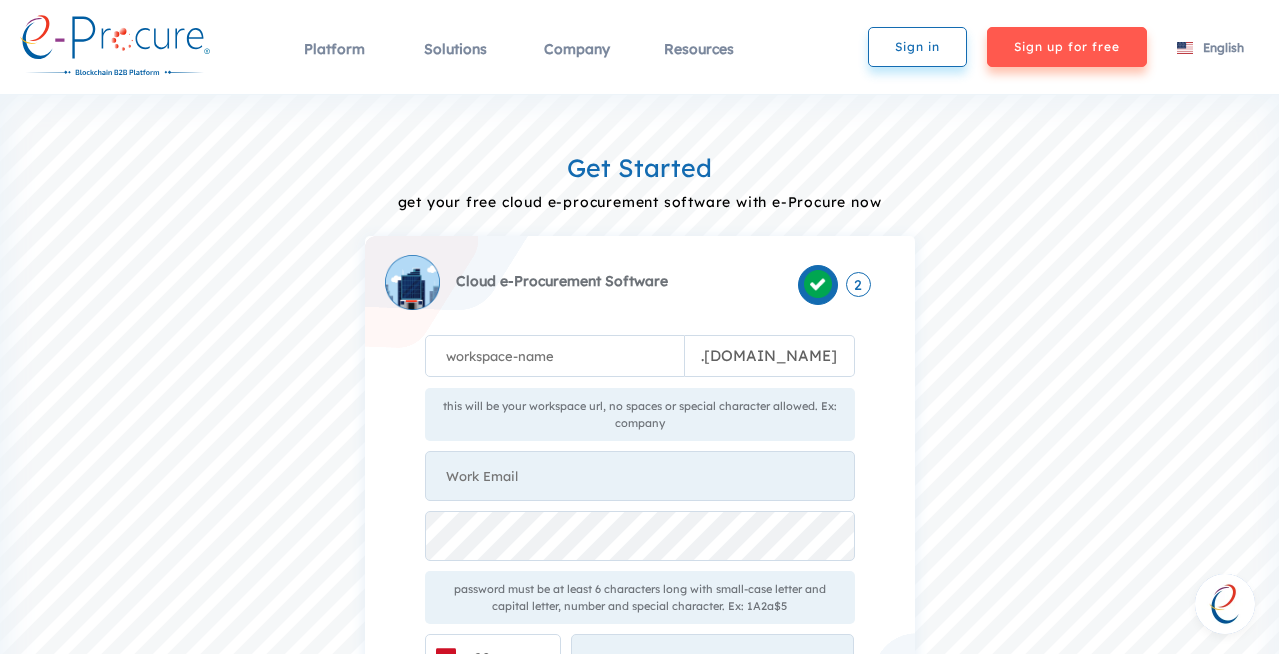 click on "Platform e-Procure Blockchain B2B Platform build your trusted local & global network B2B Marketplace find your company needs in one place  Supplier Network expand your network & reach more suppliers Buyer Network reduce your lead time & reach more clients Expert Network hire trusted procurement & business experts Join the network for free Solutions Buyer Solutions integrated e-procurement software Marketplace innovative purchasing solution e-Auction easily conduct live e-auctions Strategic Sourcing create unlimited RFP, RFQ & RFI Supplier Management invite & work with any supplier PO Management manage your company orders in one place Category Experts find trusted business experts Smart Contracts send & sign unlimted smart contracts e-Invoice Management receive & pay unlimited e-invoices Spend Analytics analyze your company spend smartly Supplier Solutions integrated B2B e-commerce software Smart Catalogue add unlimited products & services Proposal Management send unlimited quotes & proposals Live e-Auction" at bounding box center [744, 46] 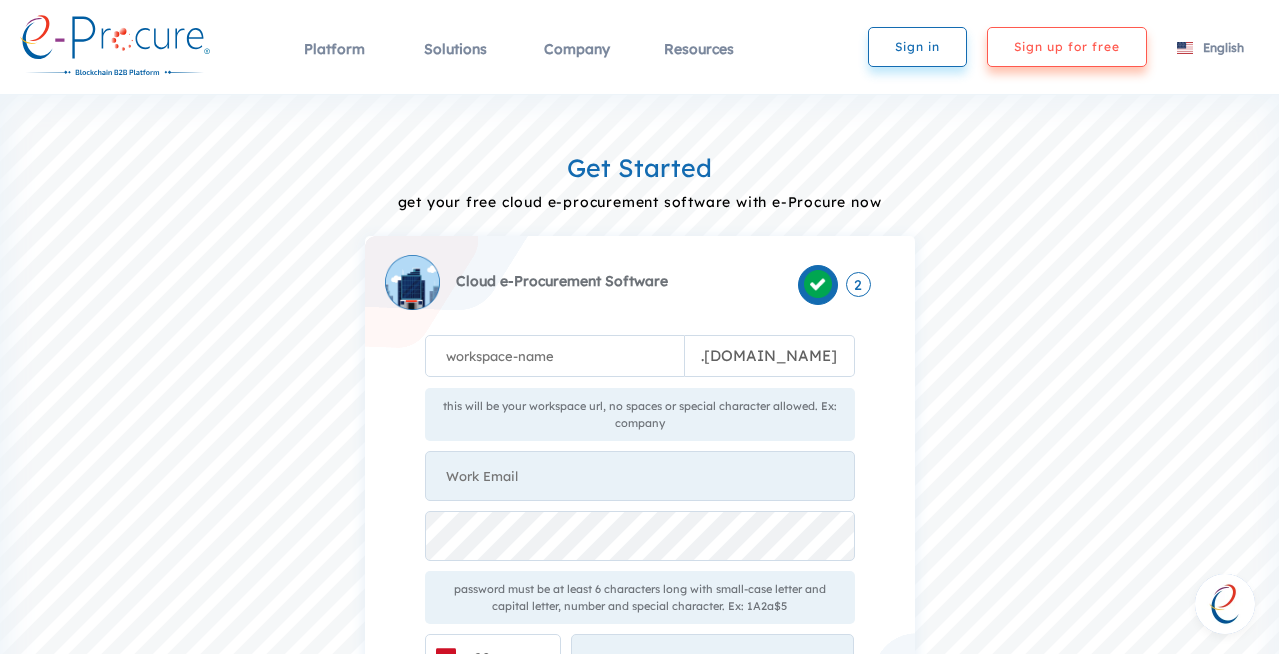 click on "Sign up for free" at bounding box center [1067, 47] 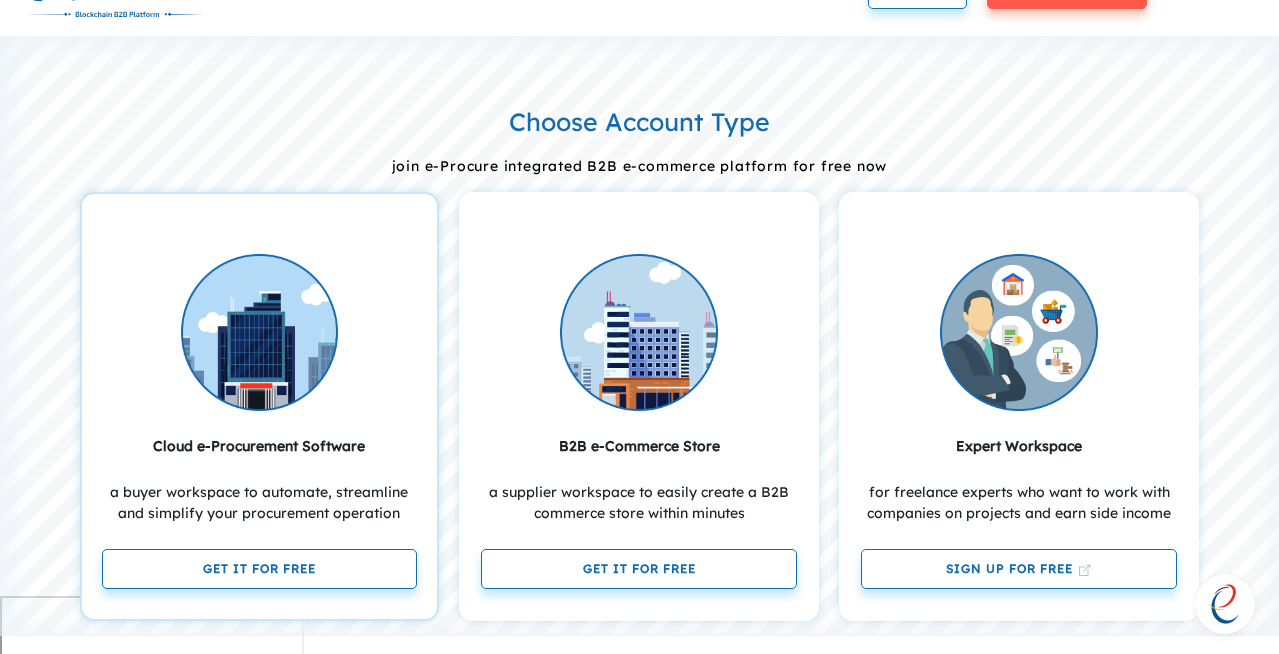 scroll, scrollTop: 79, scrollLeft: 0, axis: vertical 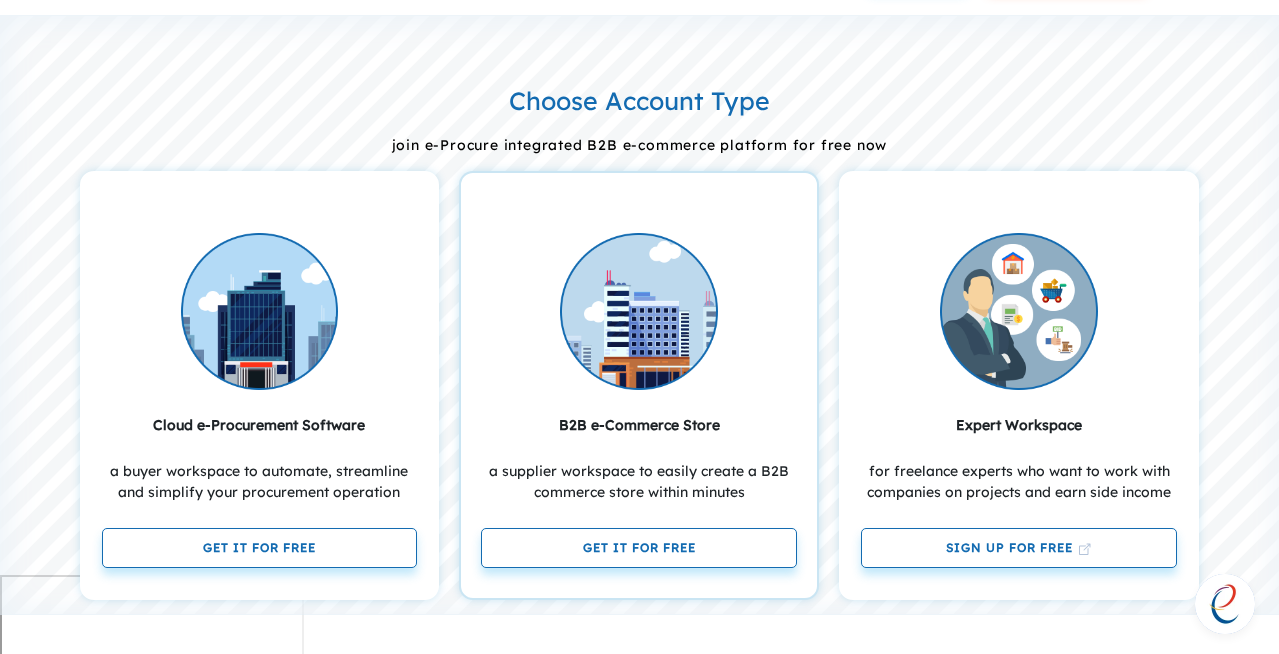 click on "B2B e-Commerce Store a supplier workspace to easily create a B2B commerce store within minutes Get it for free" at bounding box center (639, 386) 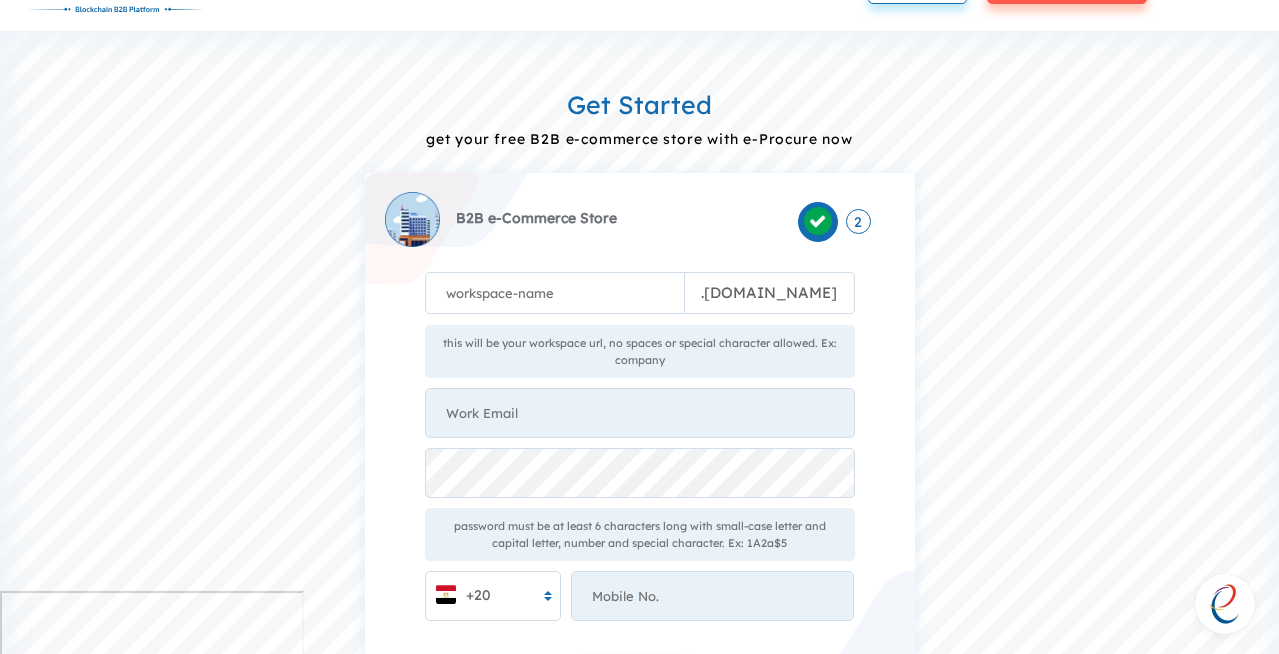 scroll, scrollTop: 70, scrollLeft: 0, axis: vertical 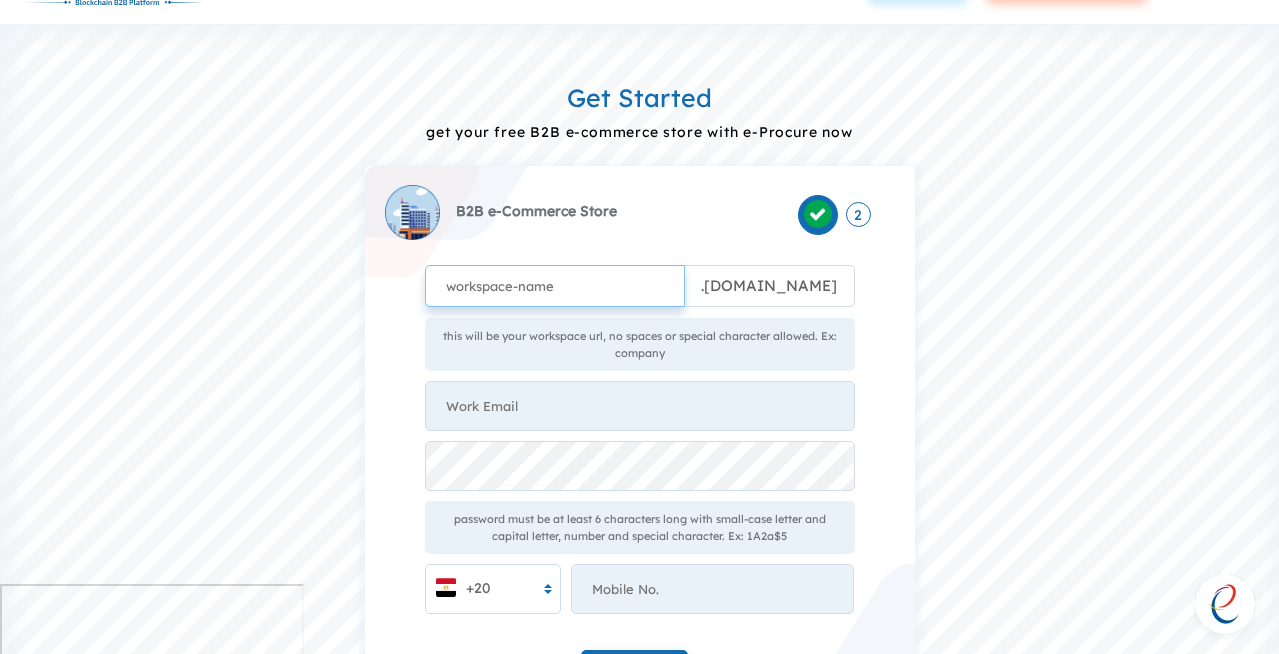 click at bounding box center (555, 286) 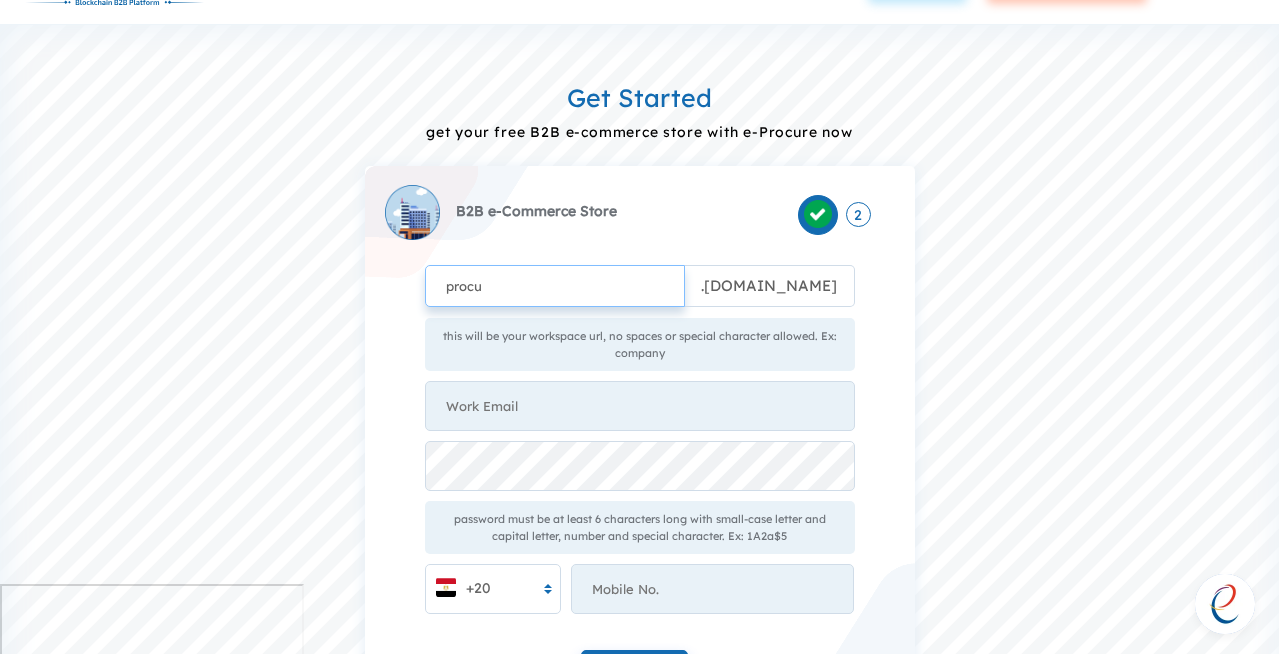type on "procu" 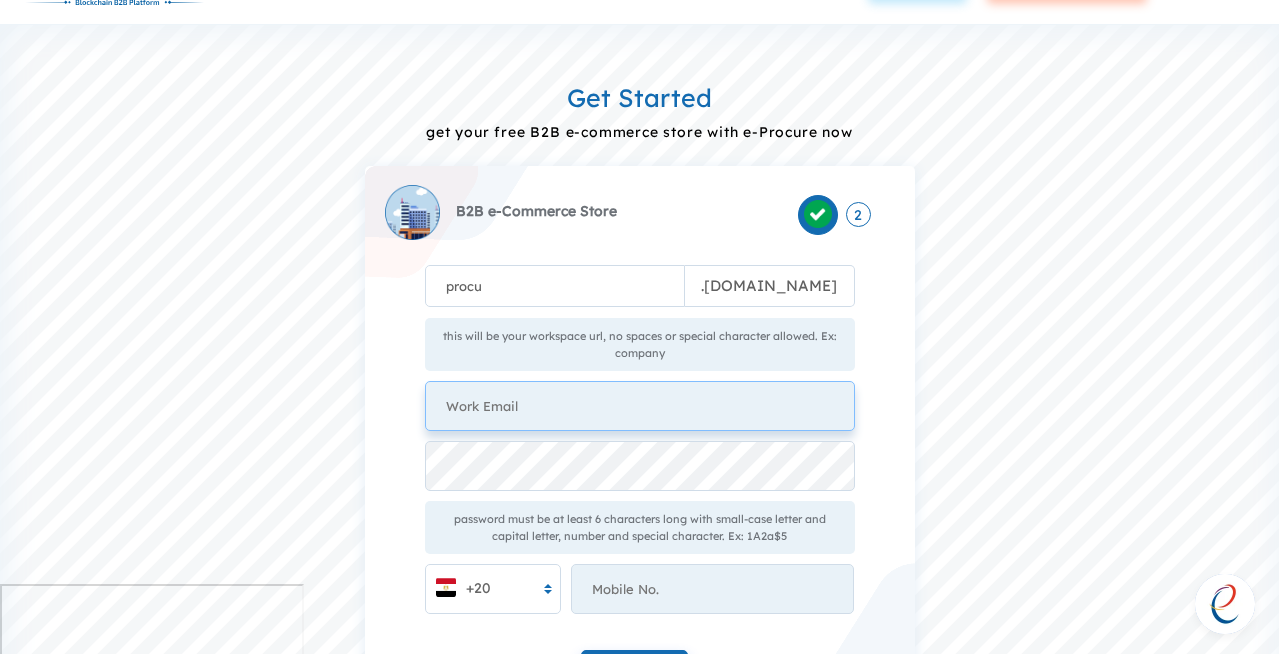 click at bounding box center (640, 406) 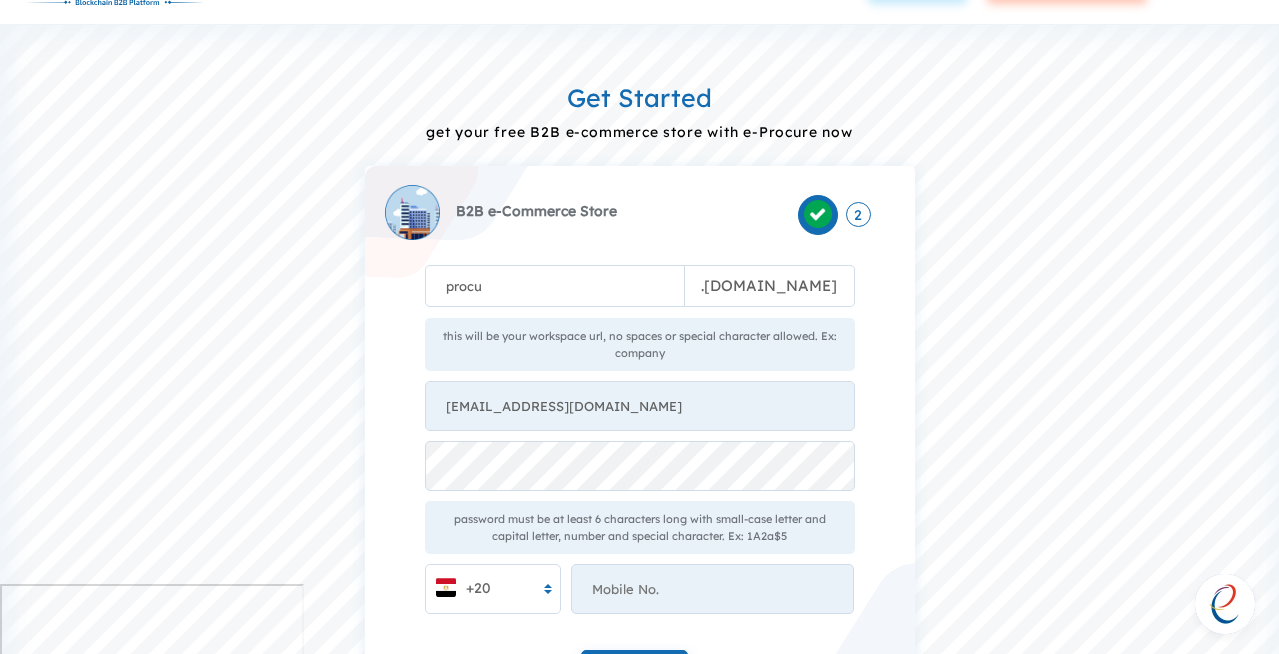drag, startPoint x: 605, startPoint y: 188, endPoint x: 600, endPoint y: 342, distance: 154.08115 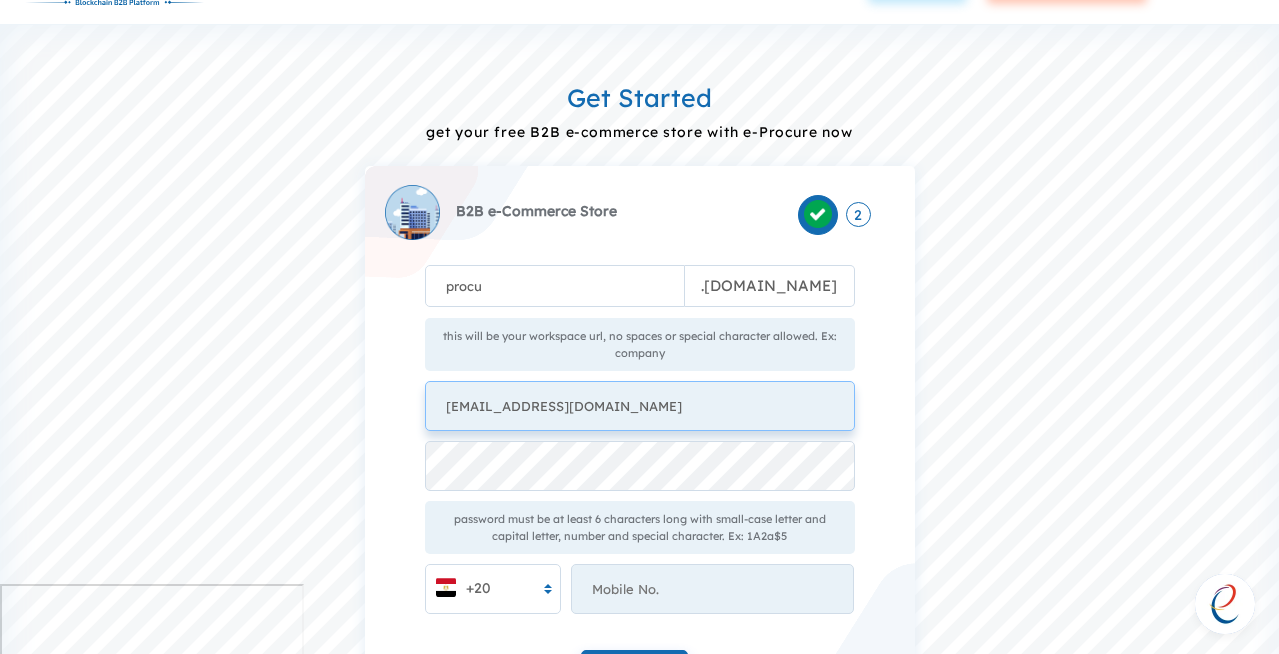 click on "salma@quote-m.com" at bounding box center (640, 406) 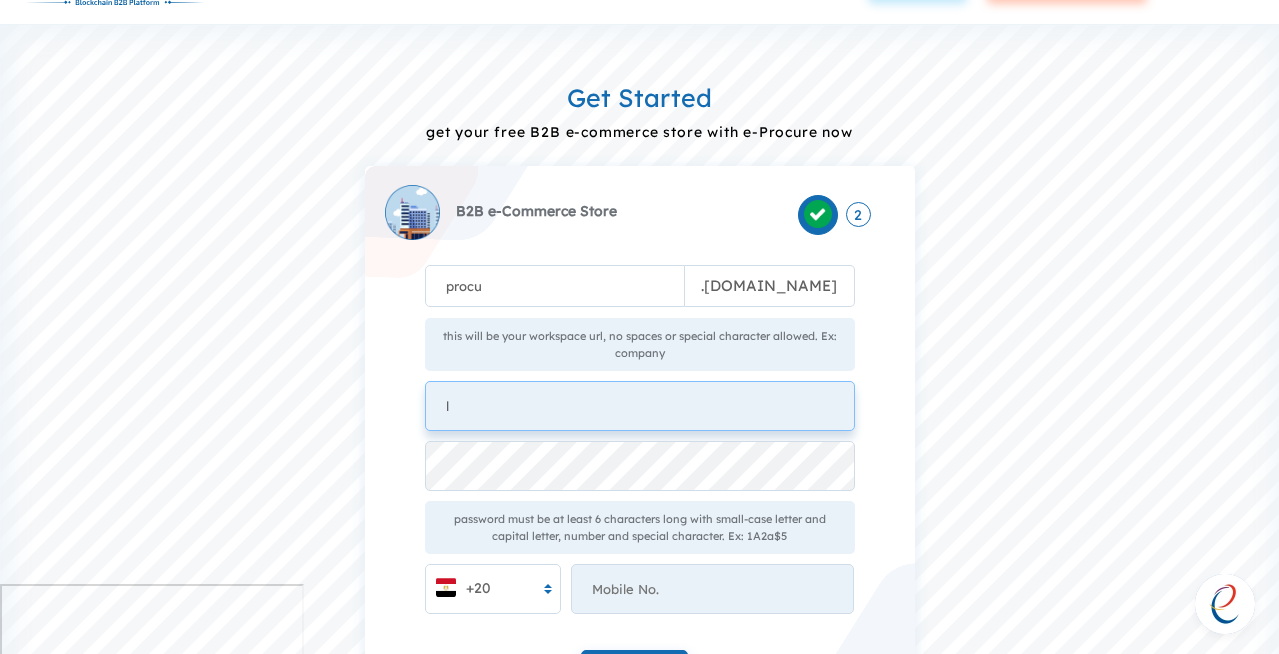 type on "loaa@quote-m.com" 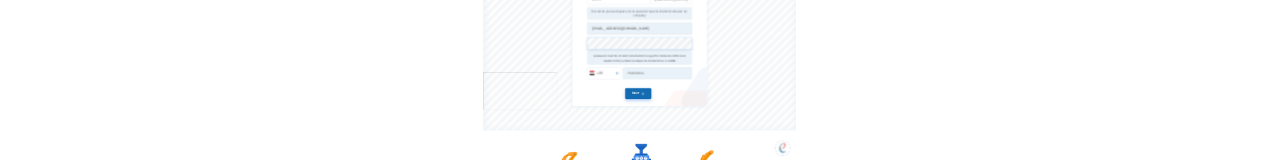 scroll, scrollTop: 446, scrollLeft: 0, axis: vertical 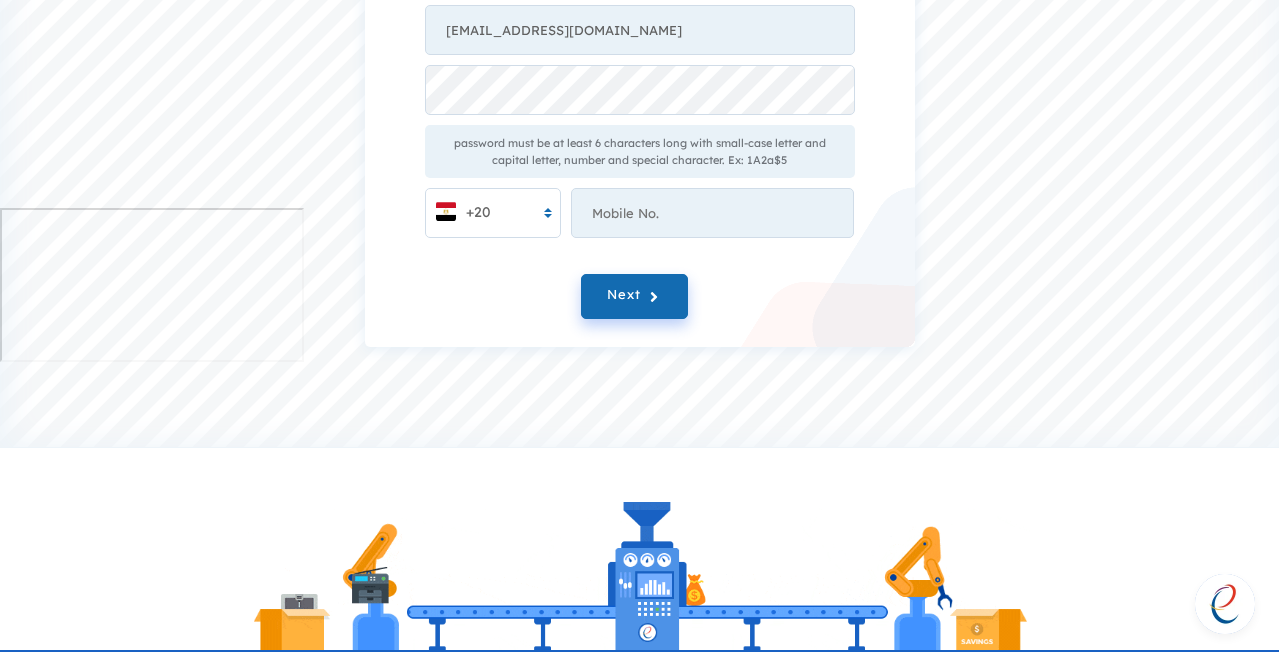 click on "+20 Something went wrong from server side!" at bounding box center [640, 218] 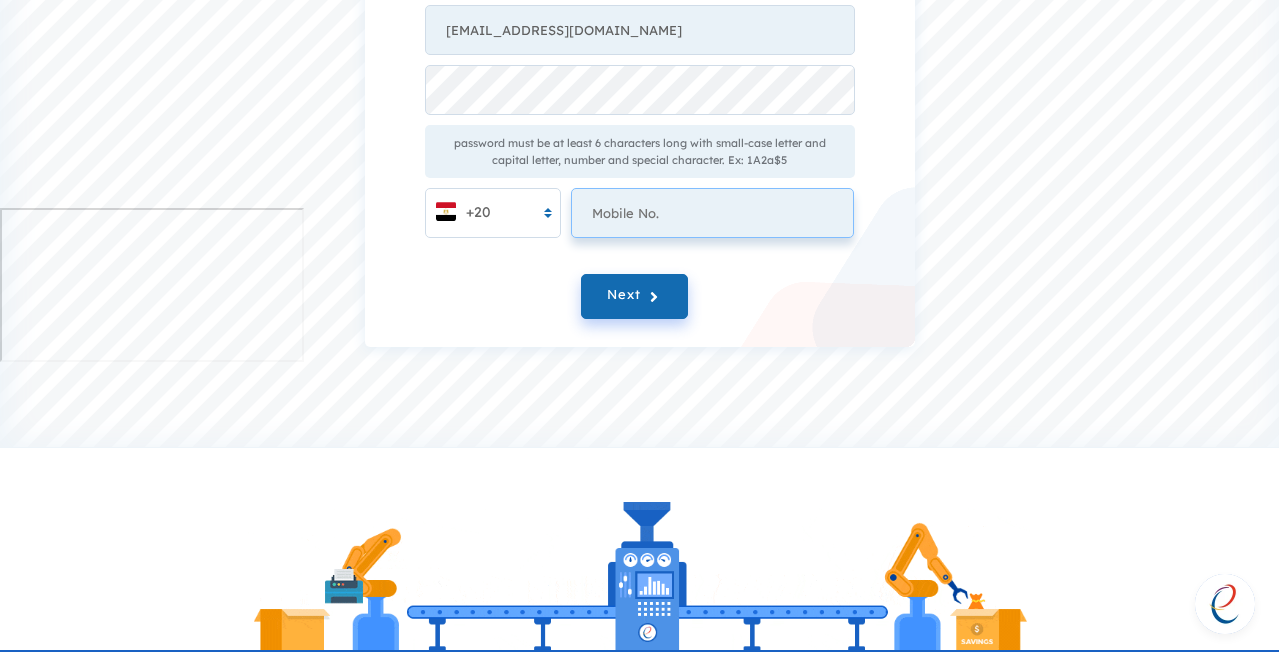 click at bounding box center [712, 213] 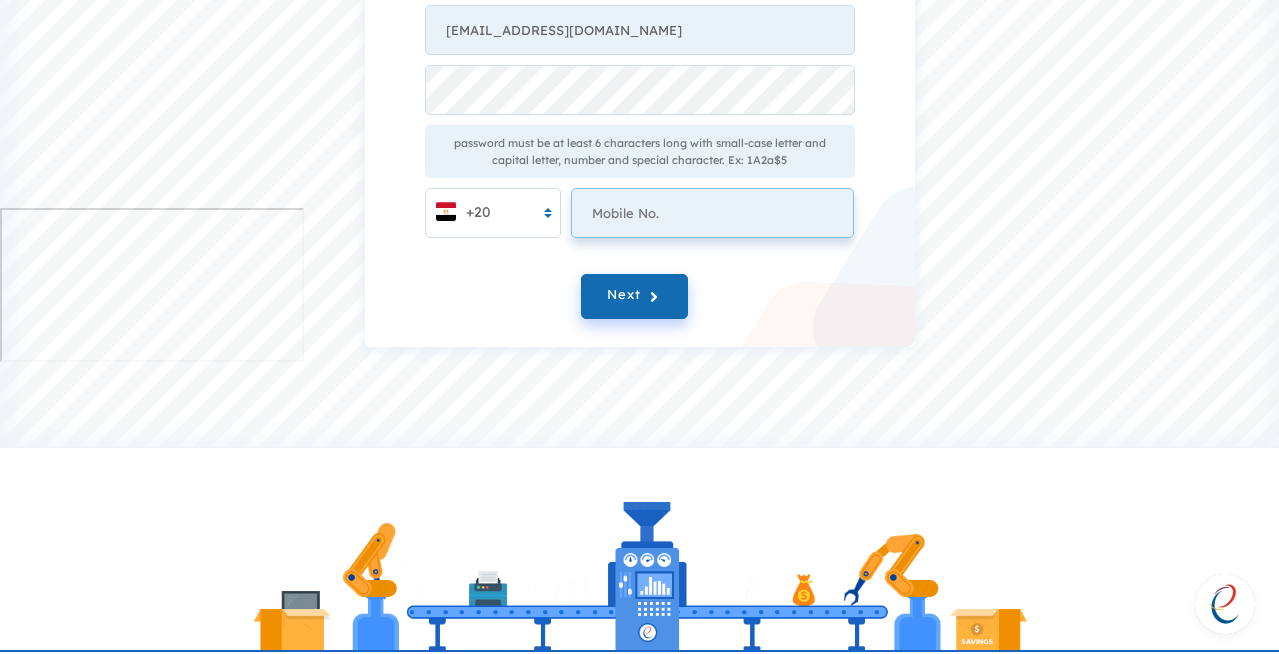 type on "1279206204" 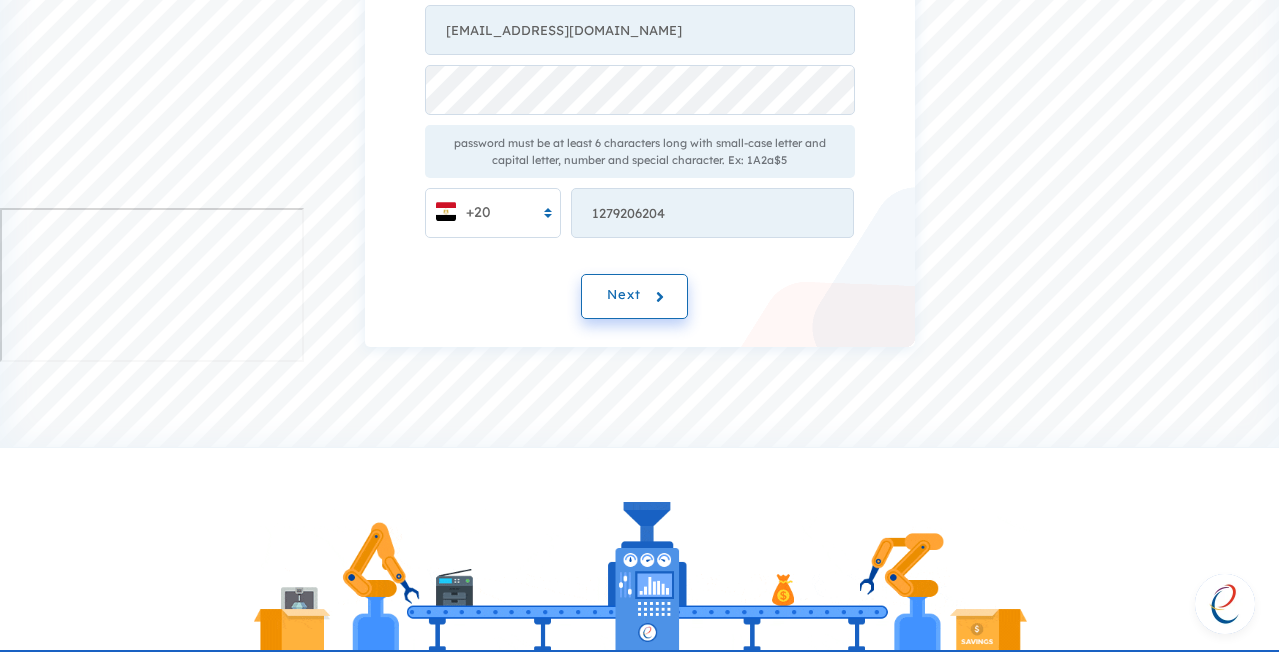 click on "Next" at bounding box center (624, 294) 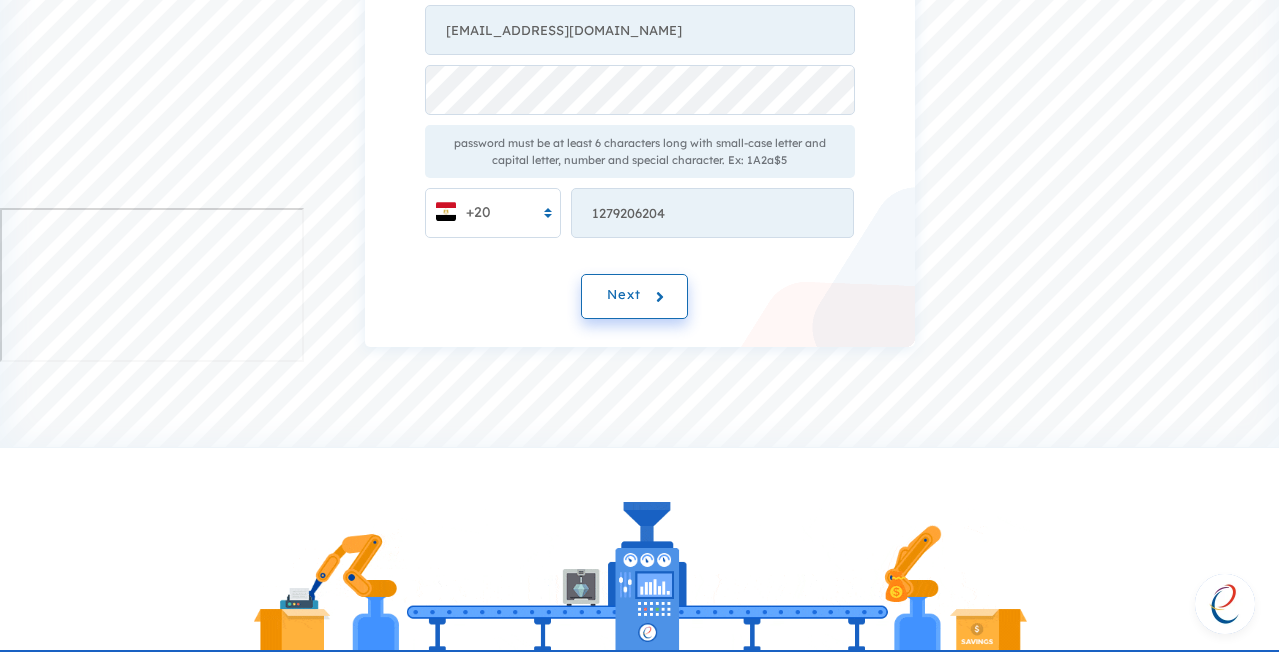 click on "Next" at bounding box center [624, 294] 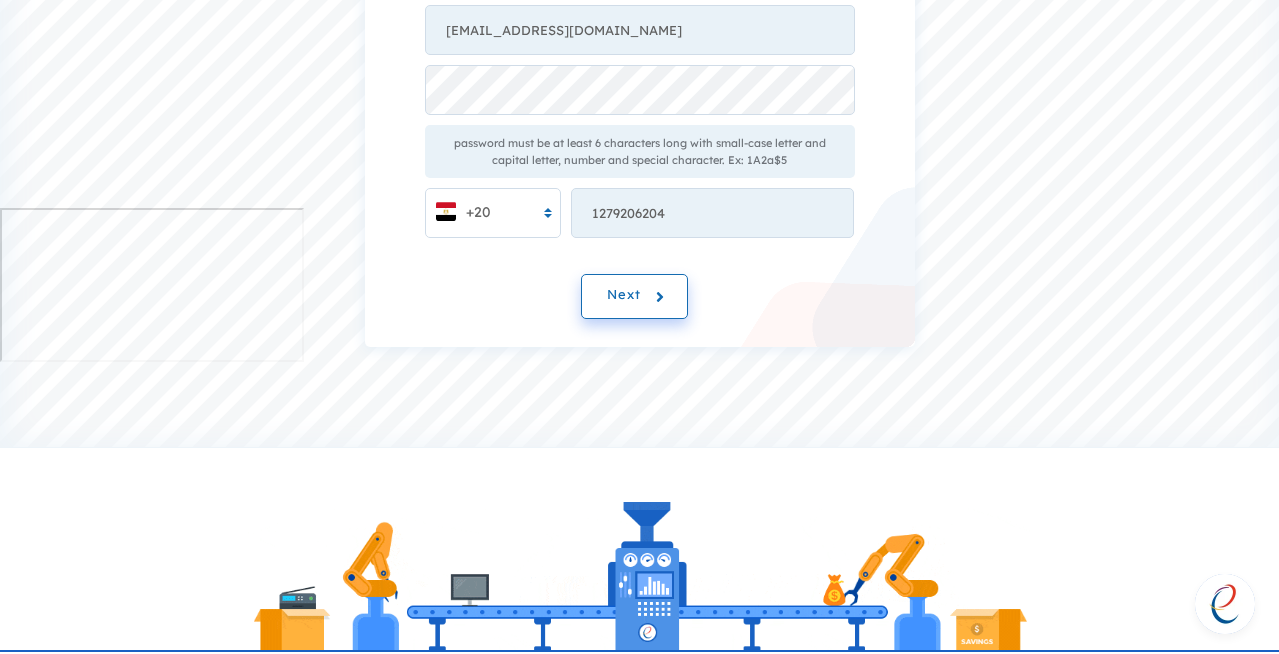 click on "Next" at bounding box center (624, 294) 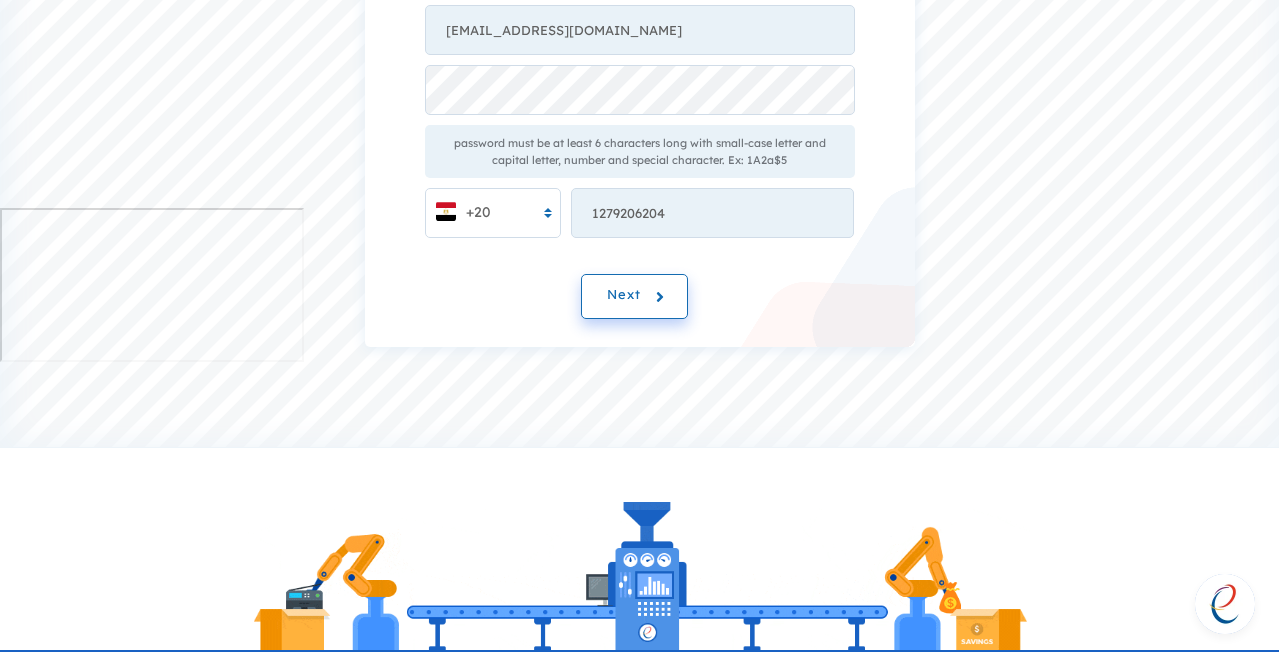 click on "Next" at bounding box center [624, 294] 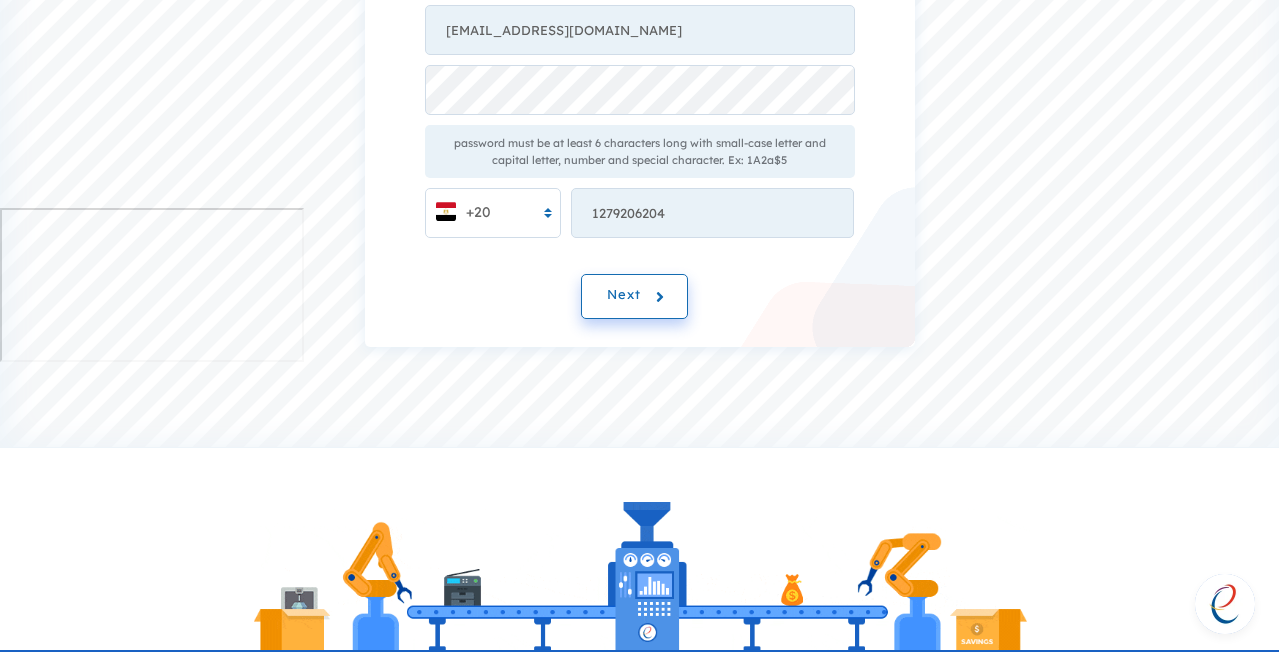 click on "Next" at bounding box center (624, 294) 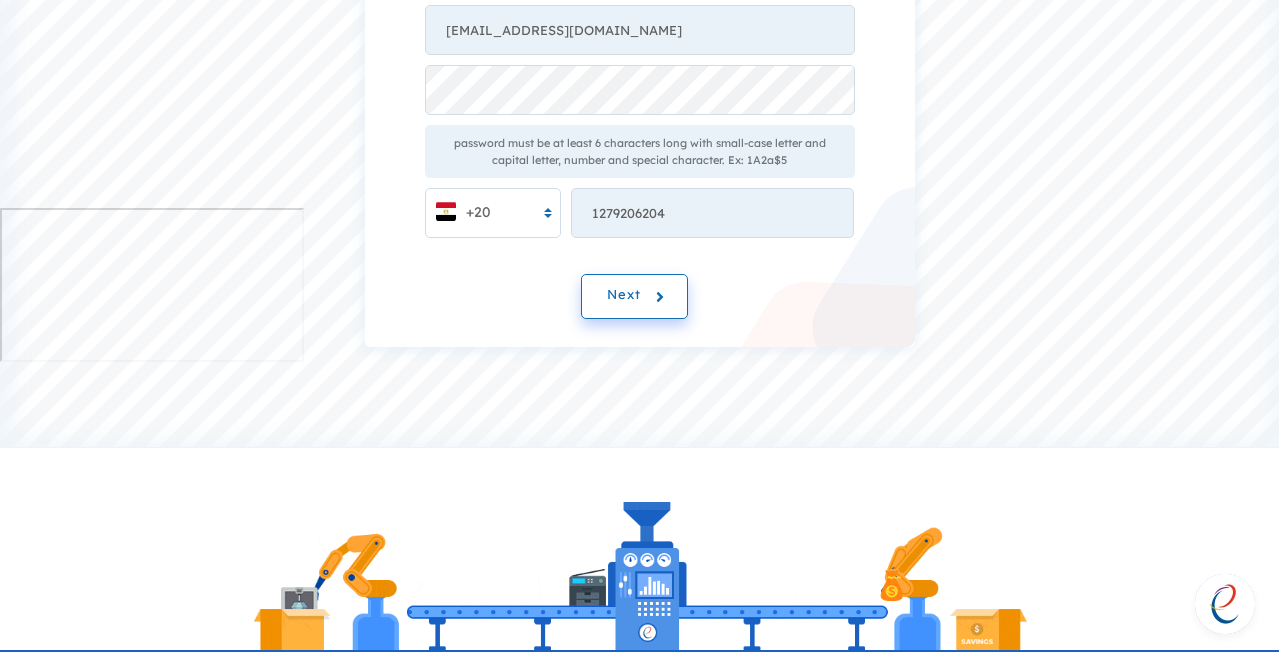 click on "Next" at bounding box center (634, 296) 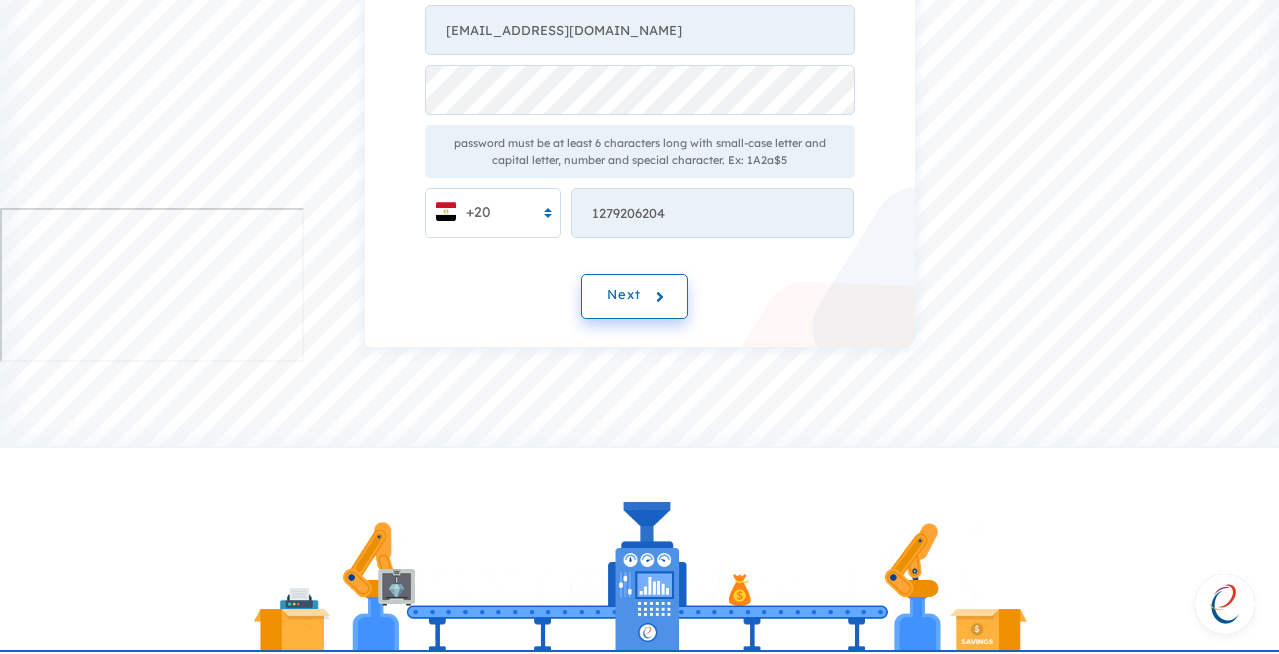 click on "Next" at bounding box center (634, 296) 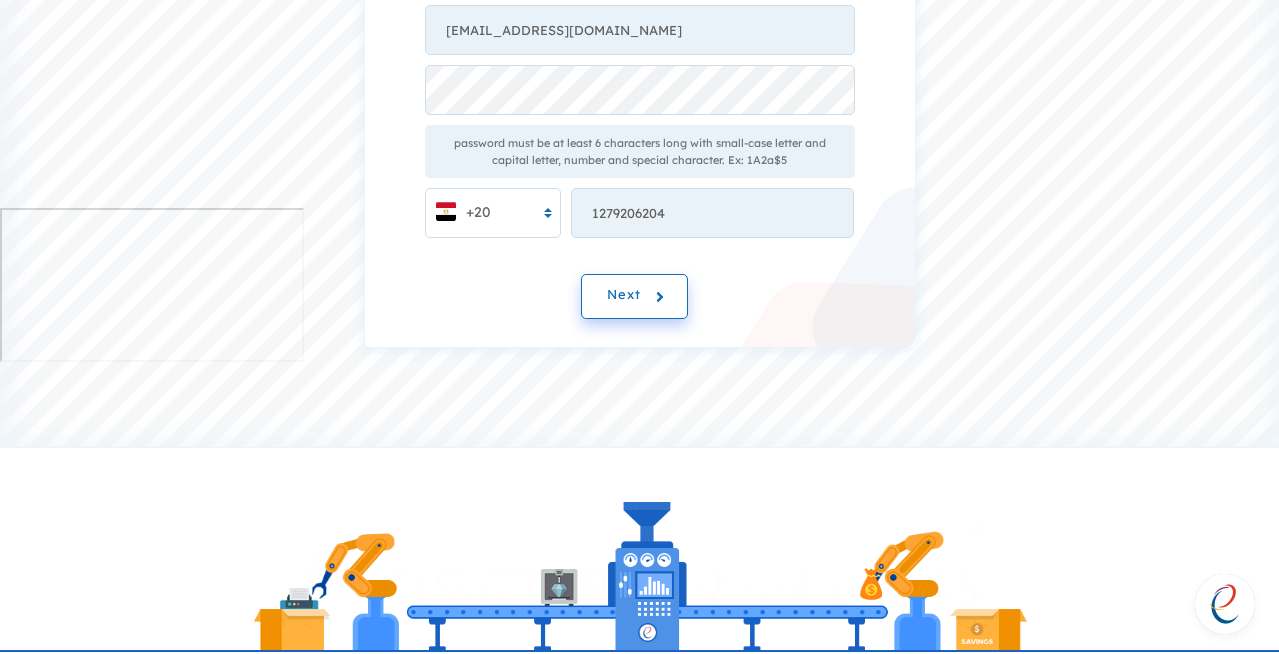 click on "Next" at bounding box center (634, 296) 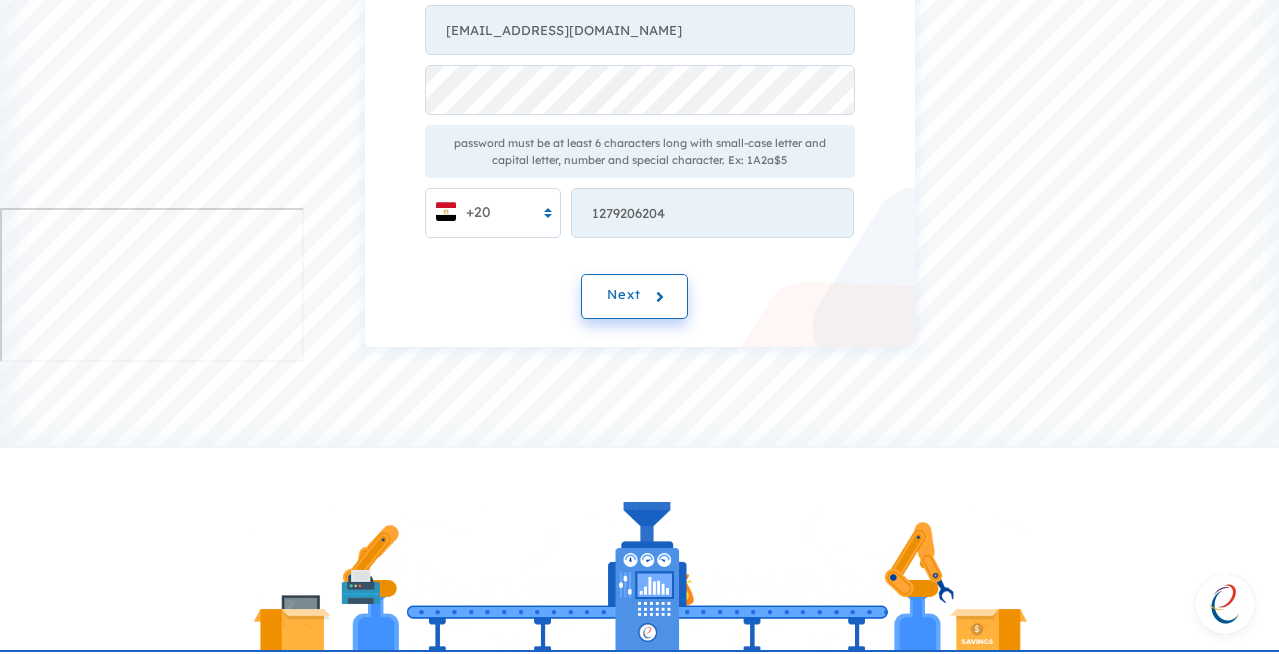 click 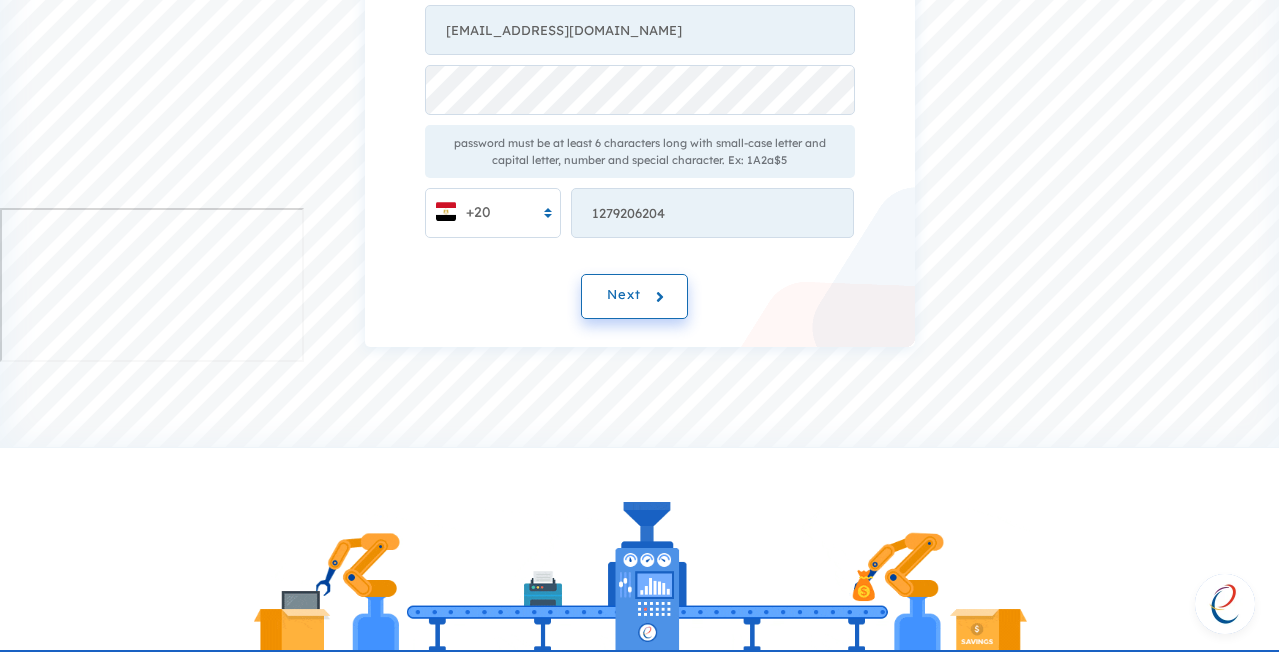 click 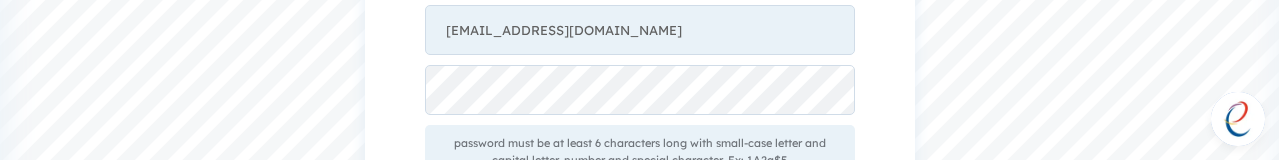 scroll, scrollTop: 623, scrollLeft: 0, axis: vertical 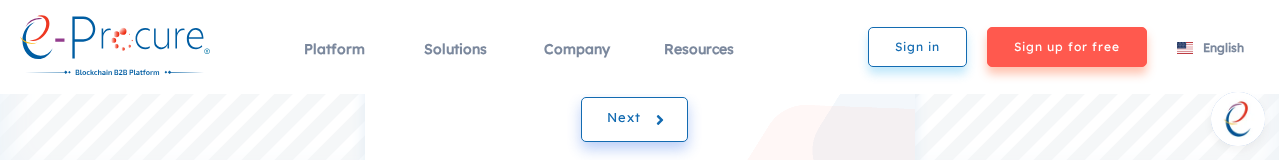 click at bounding box center [651, 119] 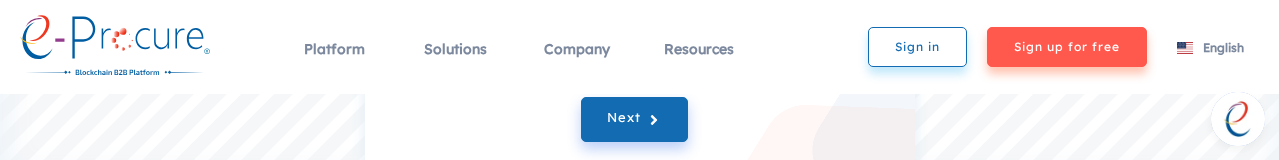click on "Next" at bounding box center [640, 124] 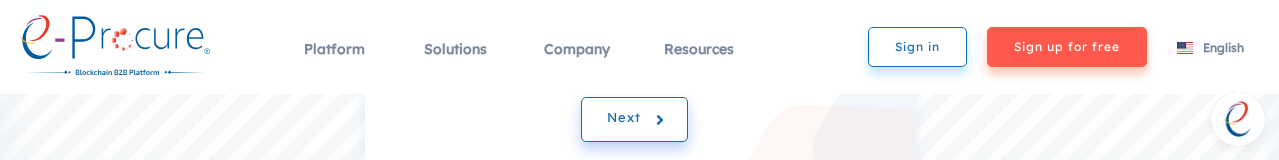 click on "Next" at bounding box center [624, 117] 